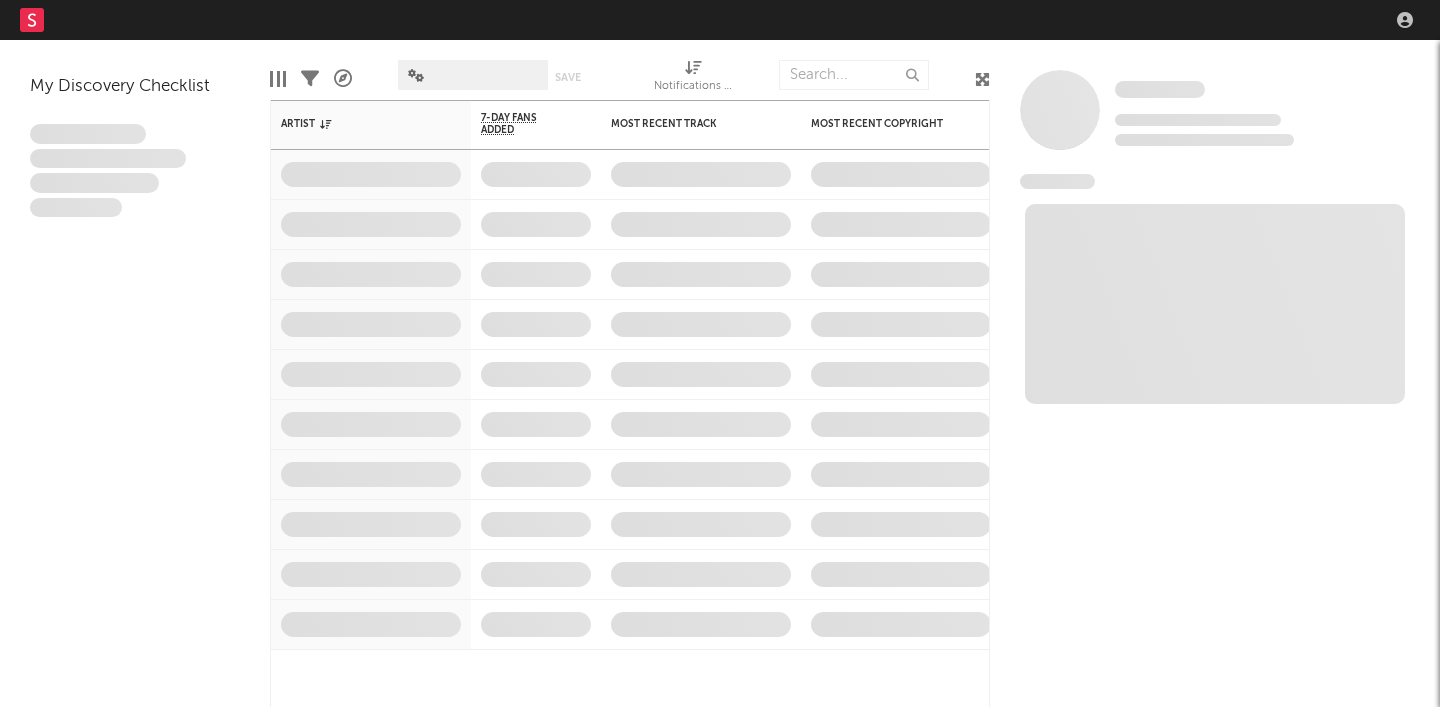 scroll, scrollTop: 0, scrollLeft: 0, axis: both 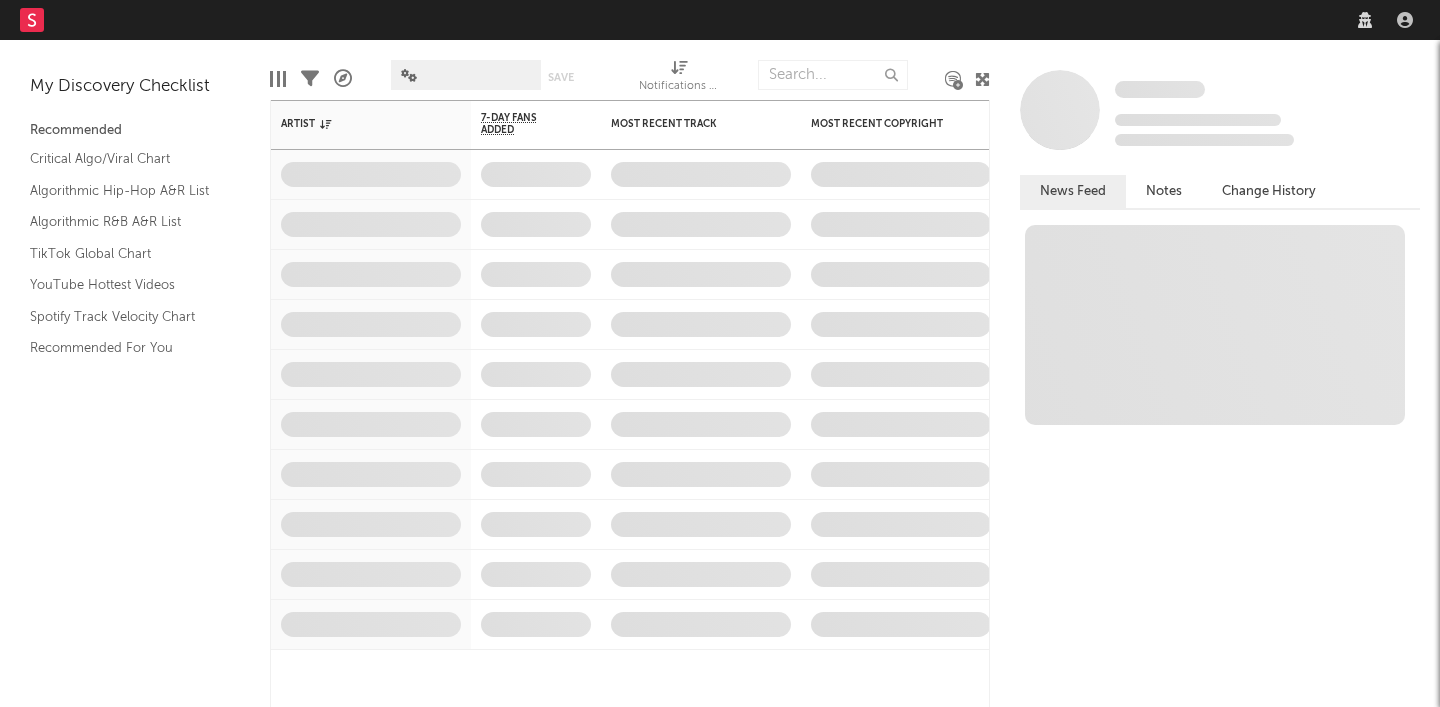 click on "Dashboard Discovery Assistant Charts Leads" at bounding box center [720, 20] 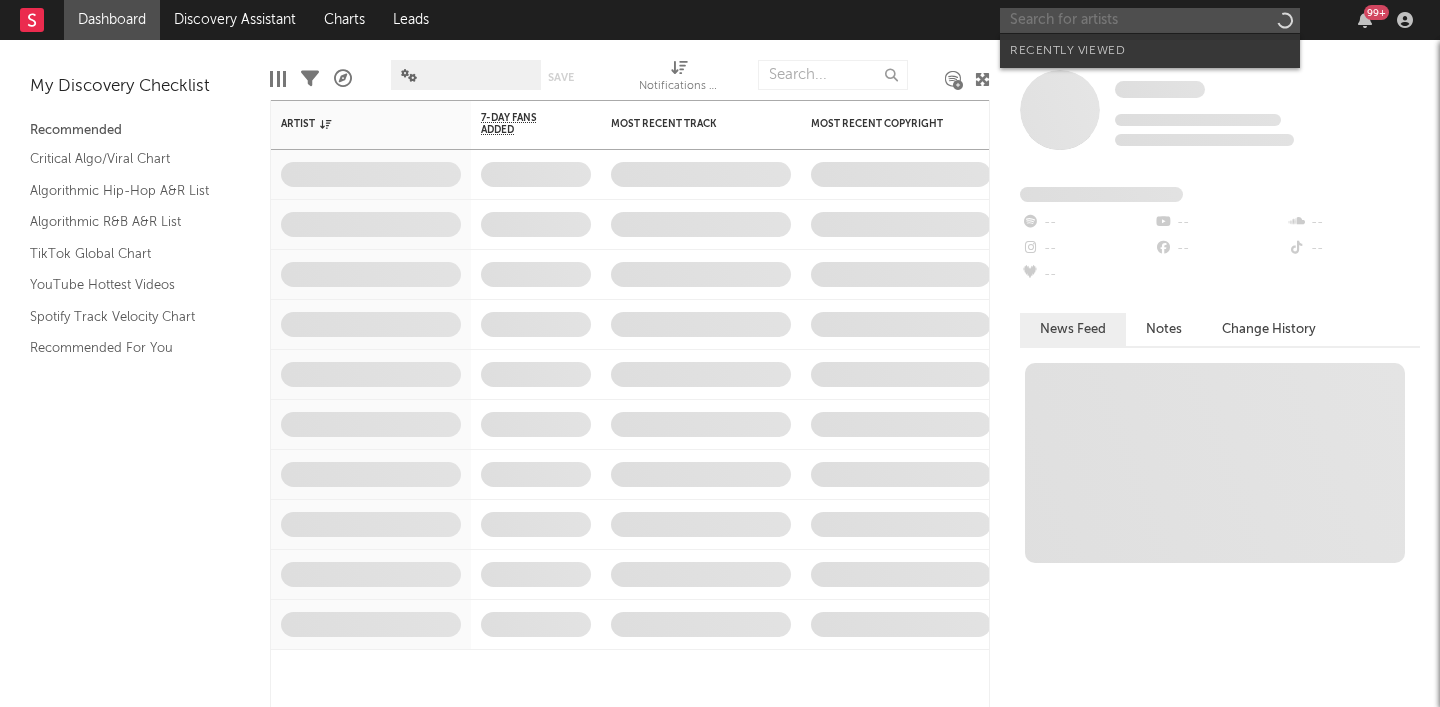 click at bounding box center [1150, 20] 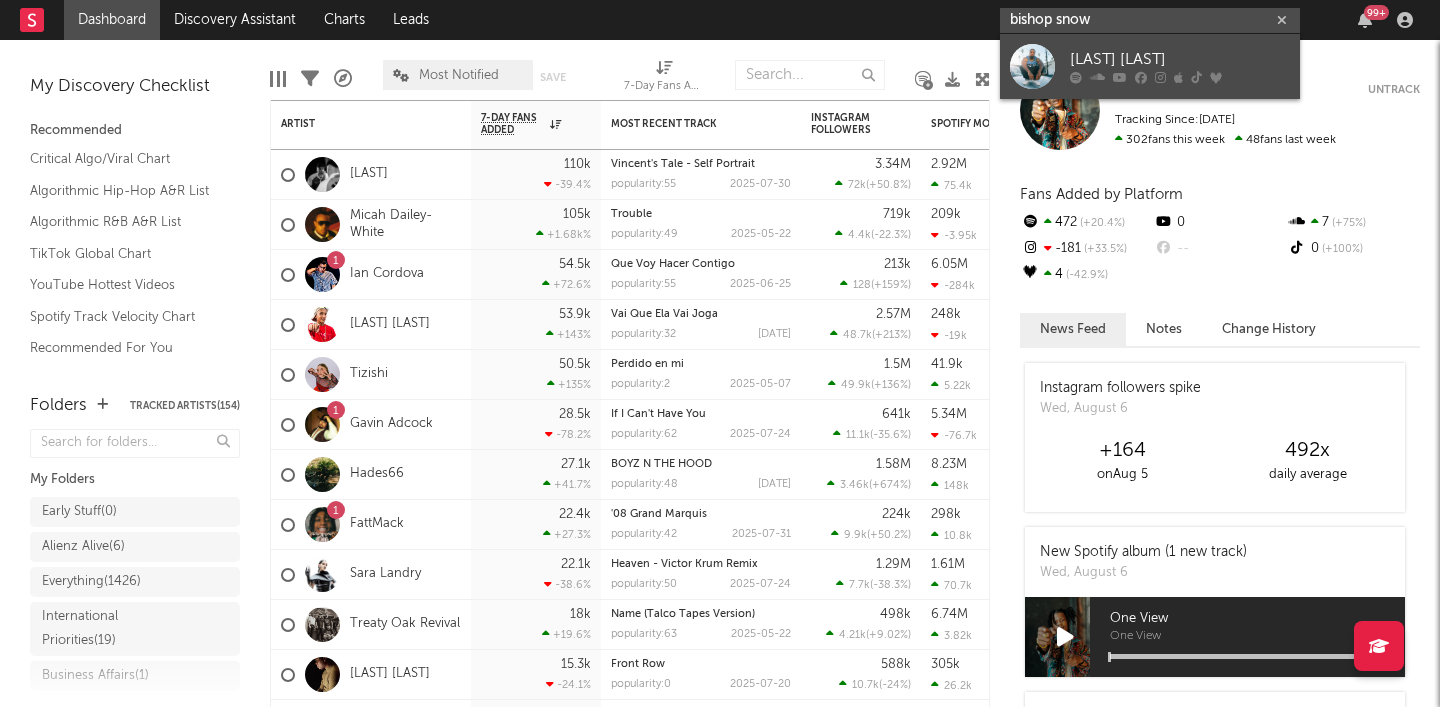 type on "bishop snow" 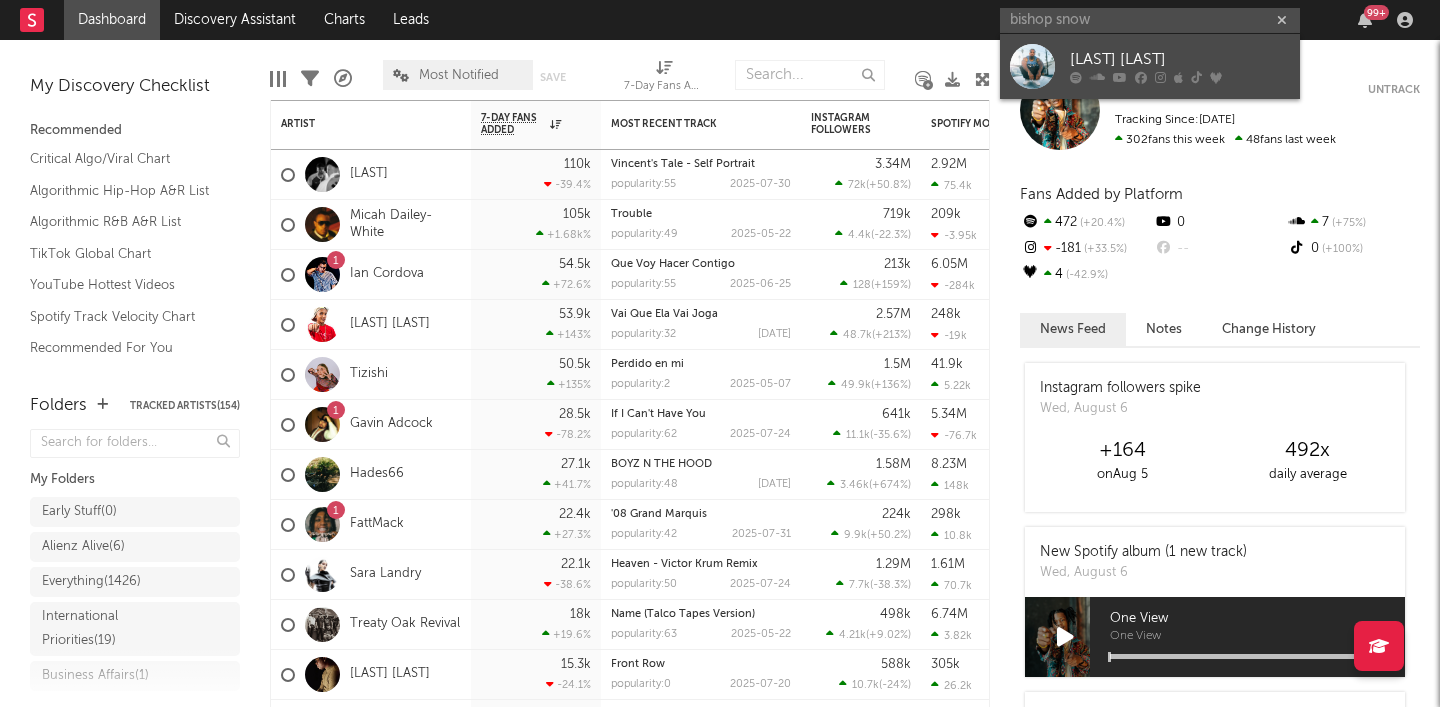 click at bounding box center (1180, 78) 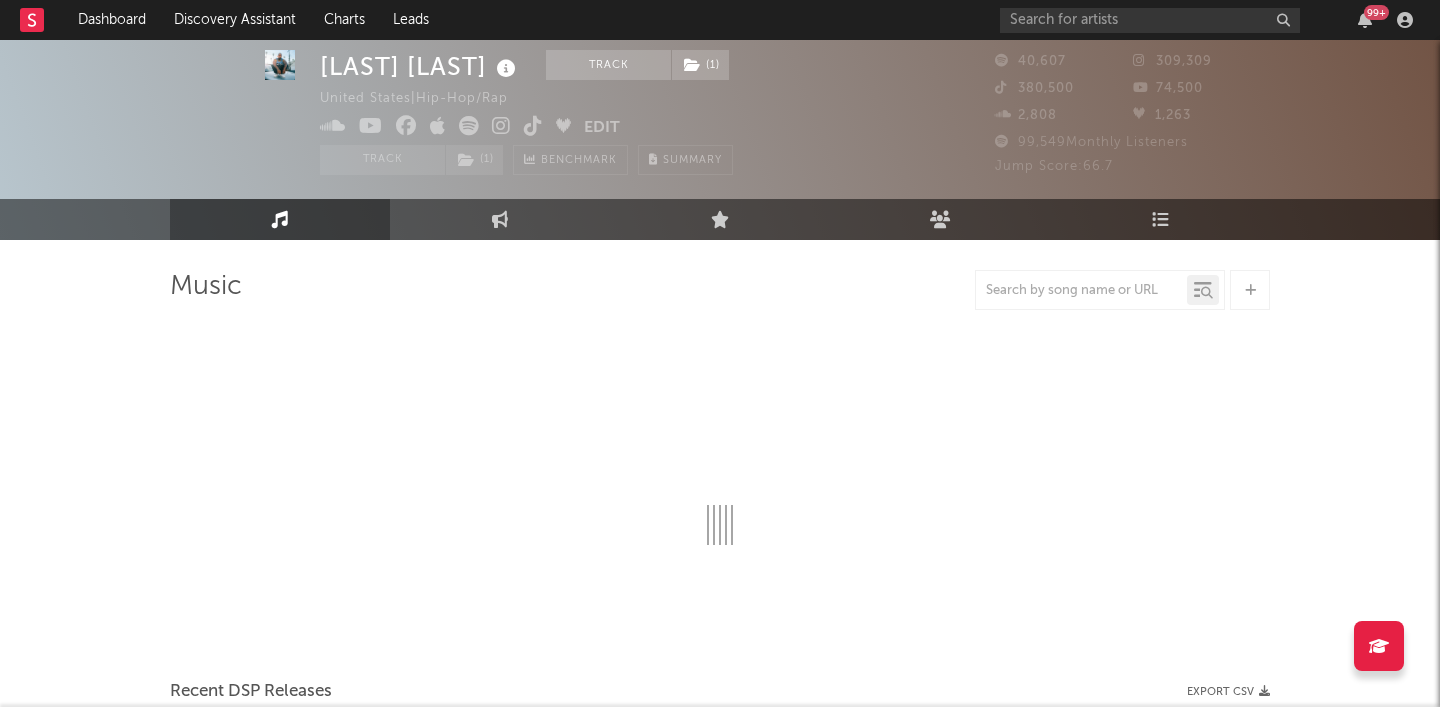select on "6m" 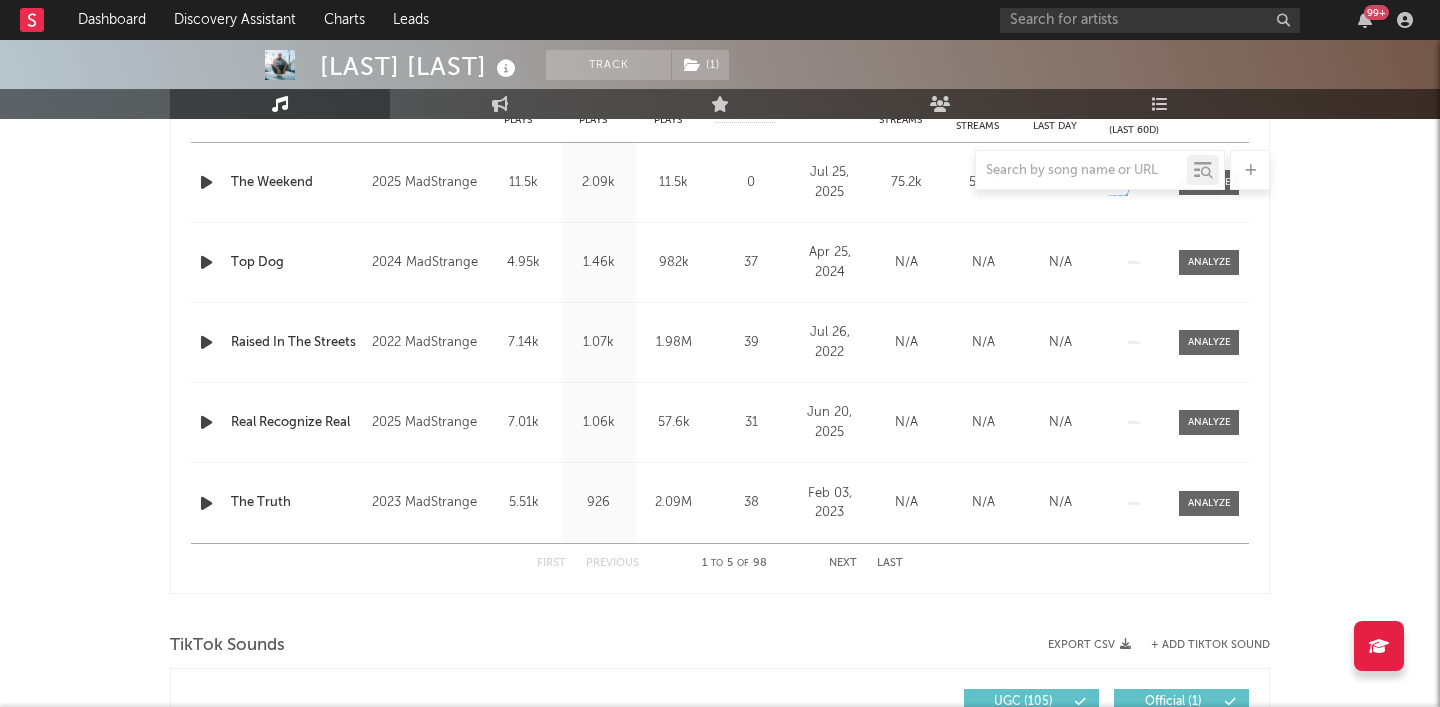 scroll, scrollTop: 0, scrollLeft: 0, axis: both 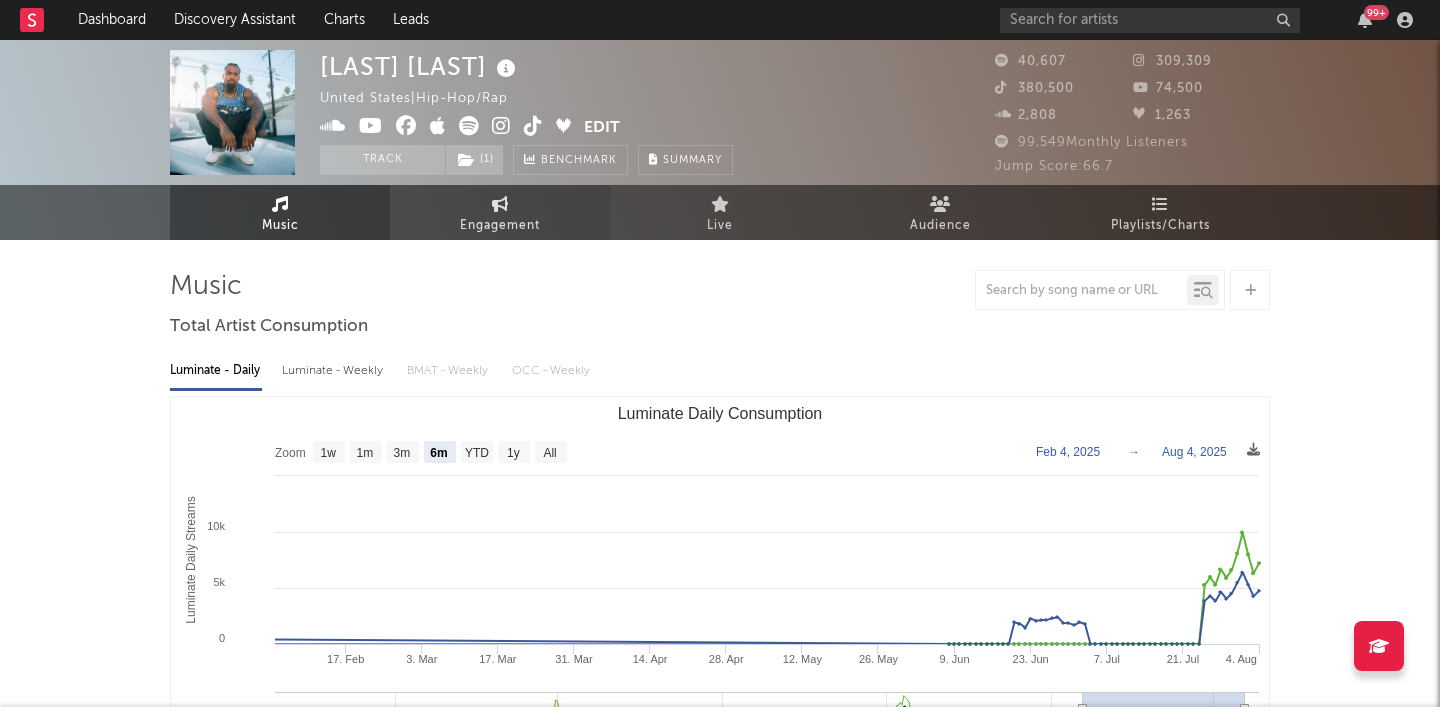 click on "Engagement" at bounding box center [500, 226] 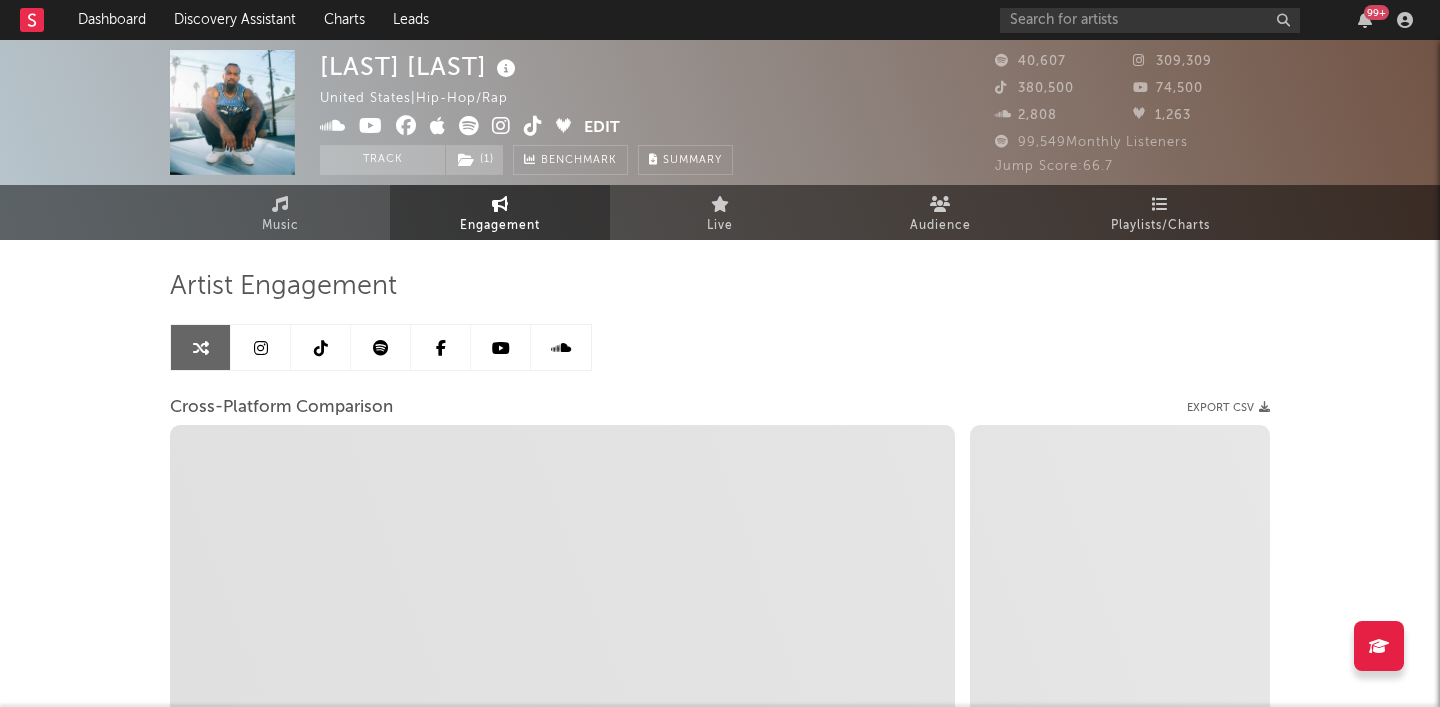 select on "1w" 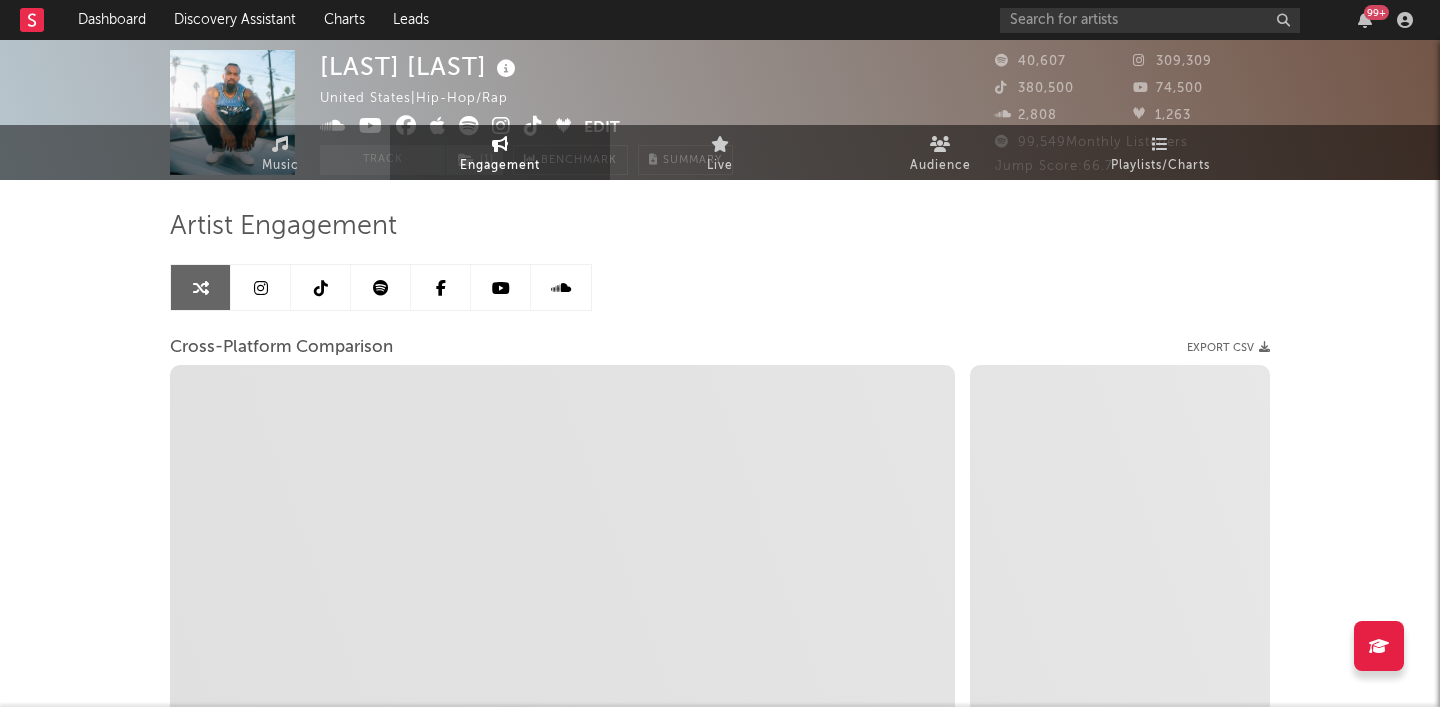 scroll, scrollTop: 0, scrollLeft: 0, axis: both 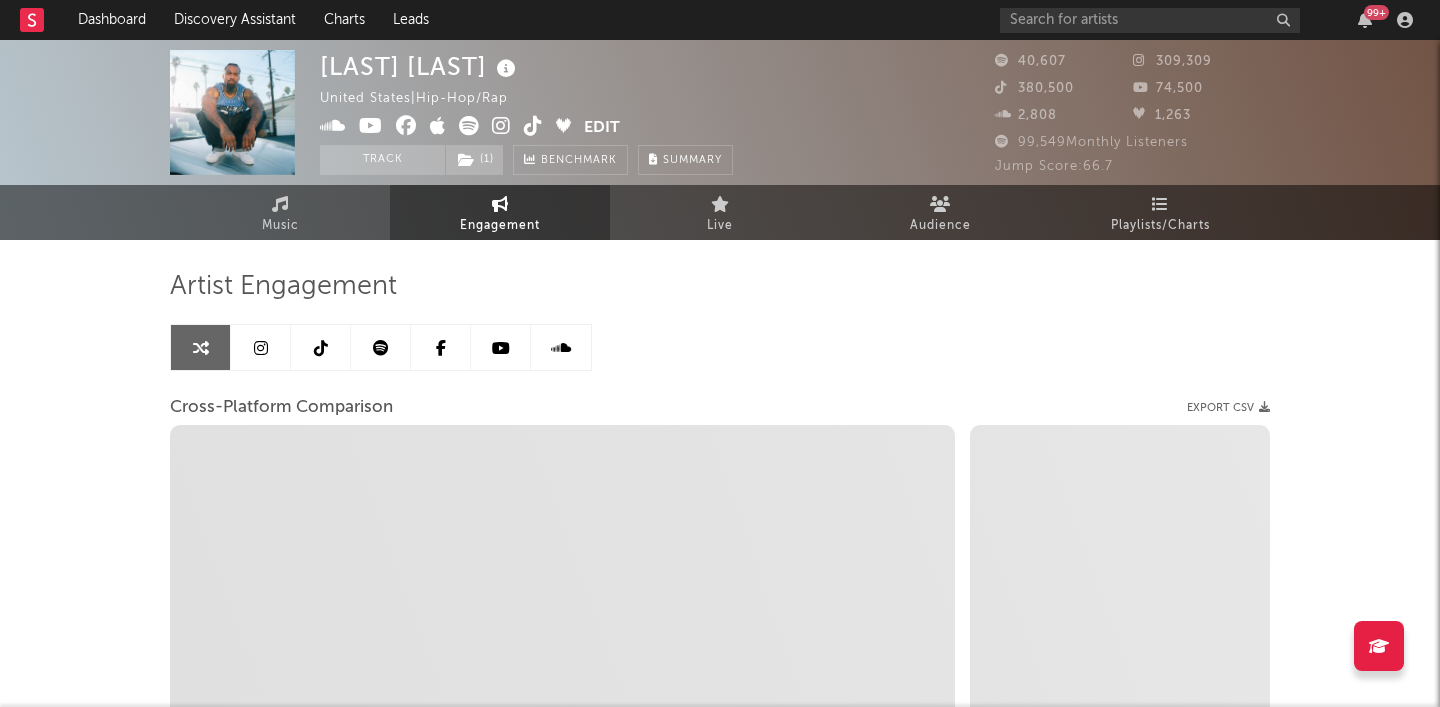 select on "1m" 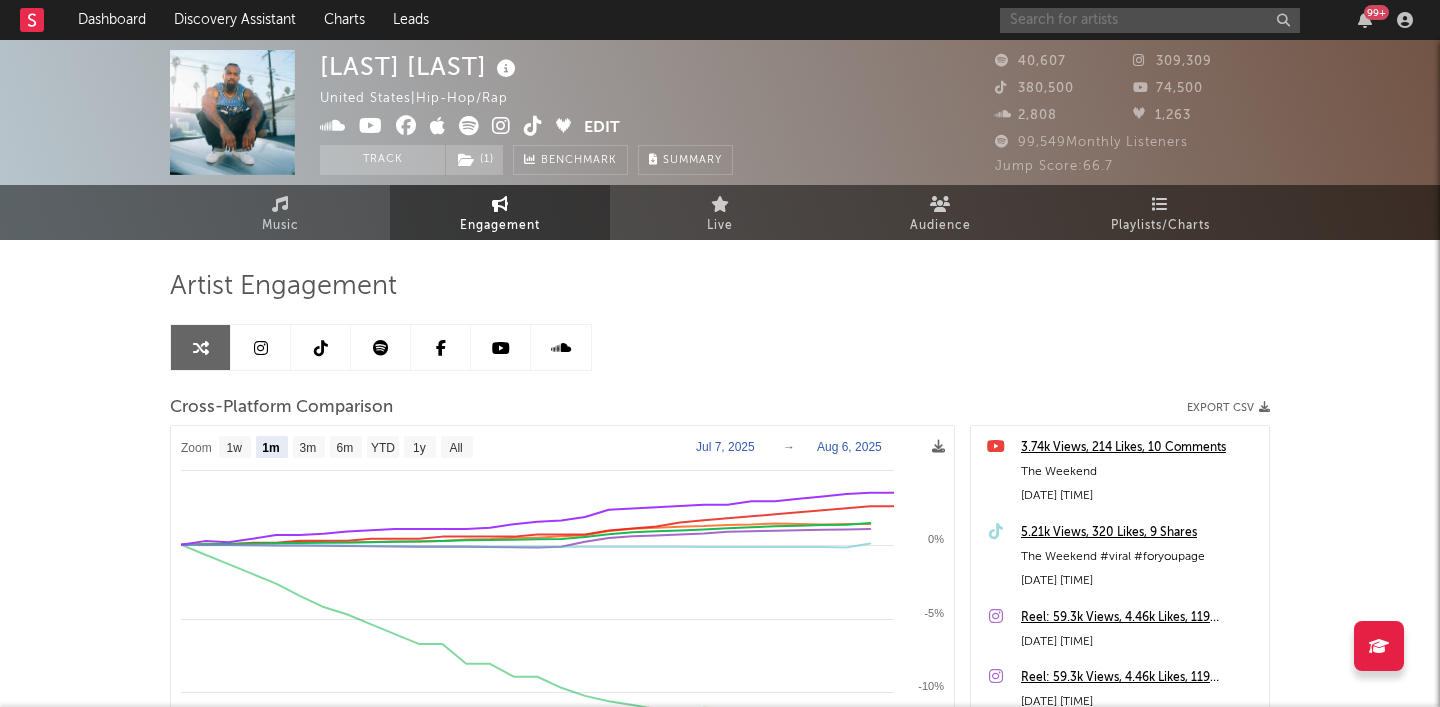 click at bounding box center (1150, 20) 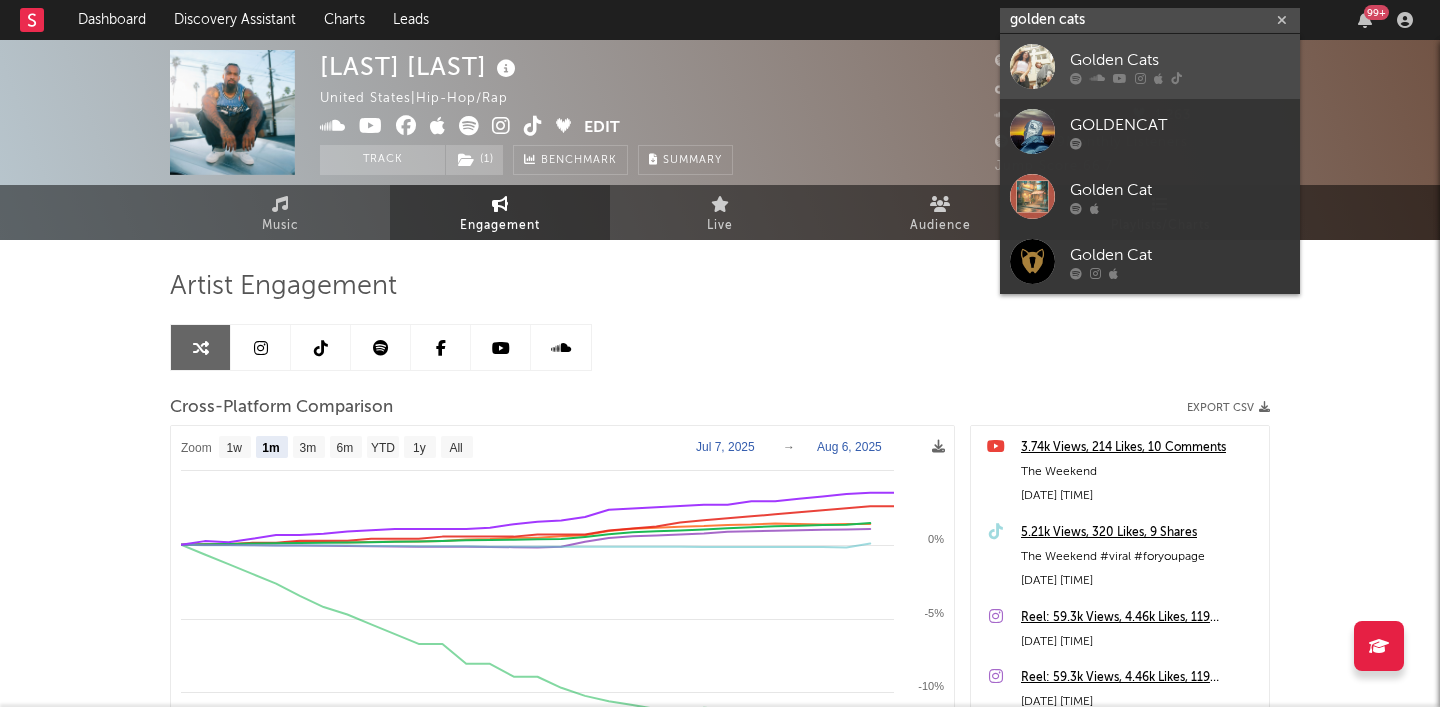 type on "golden cats" 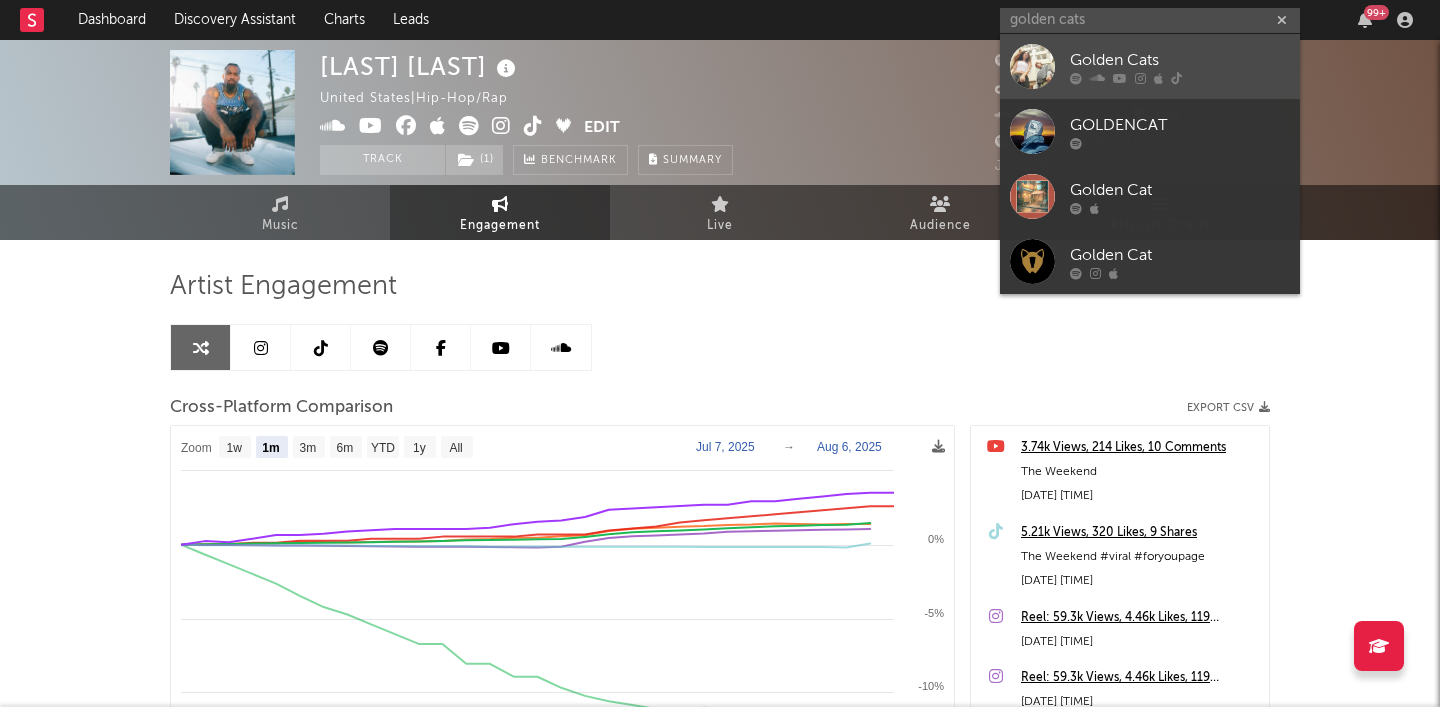click on "Golden Cats" at bounding box center [1180, 60] 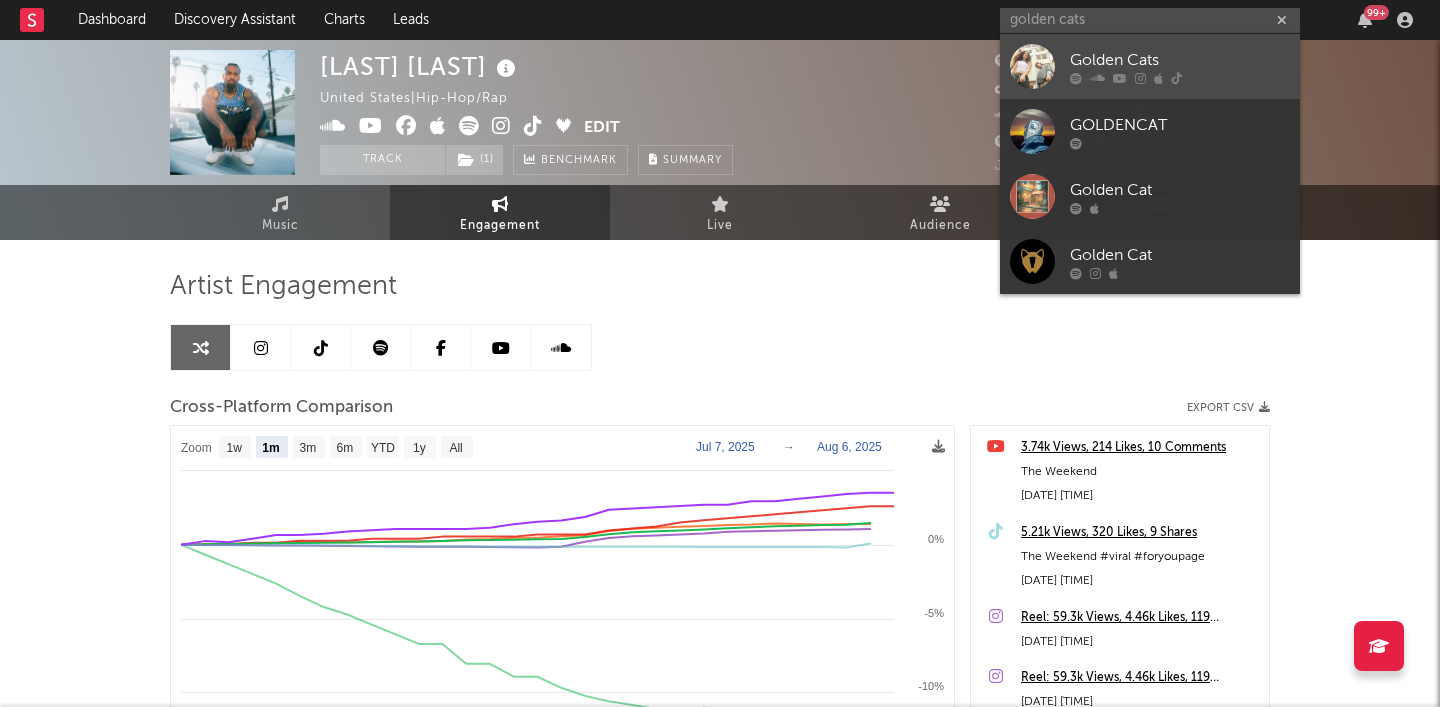 type 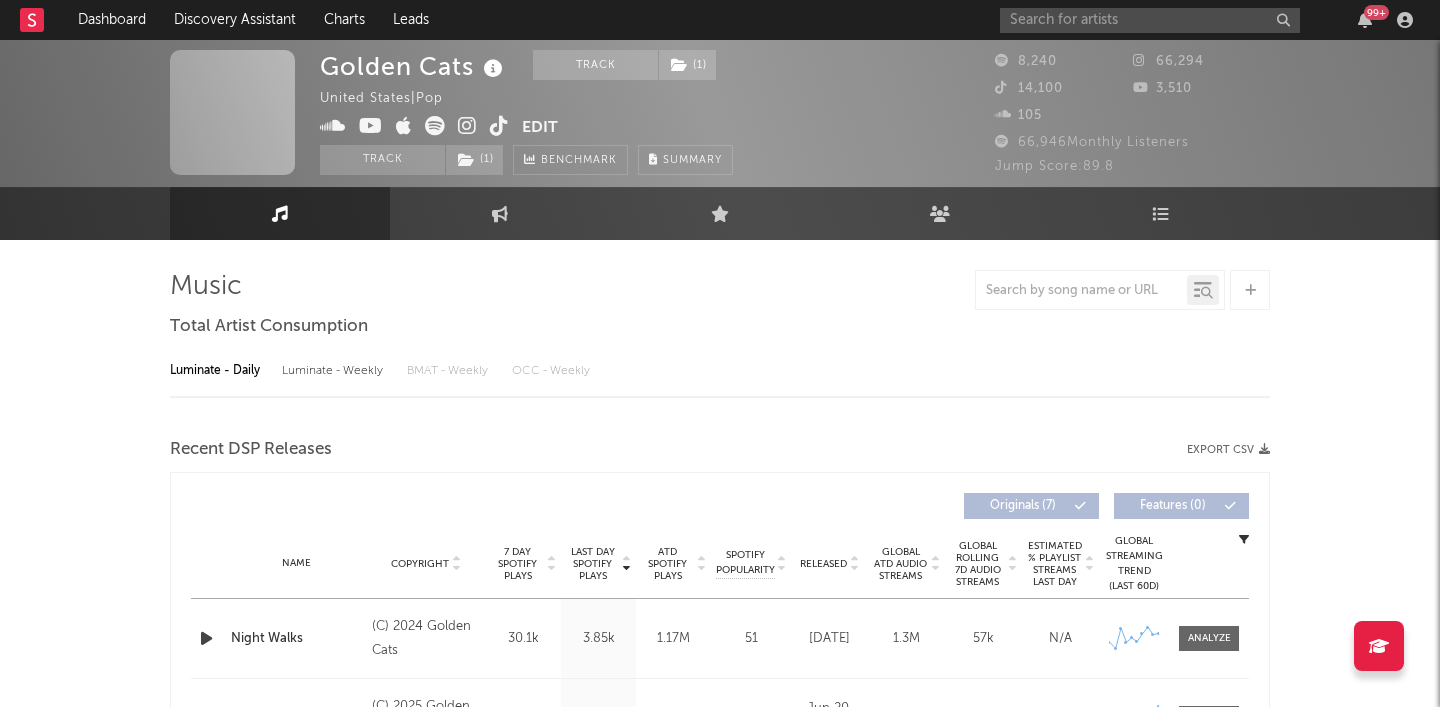 select on "6m" 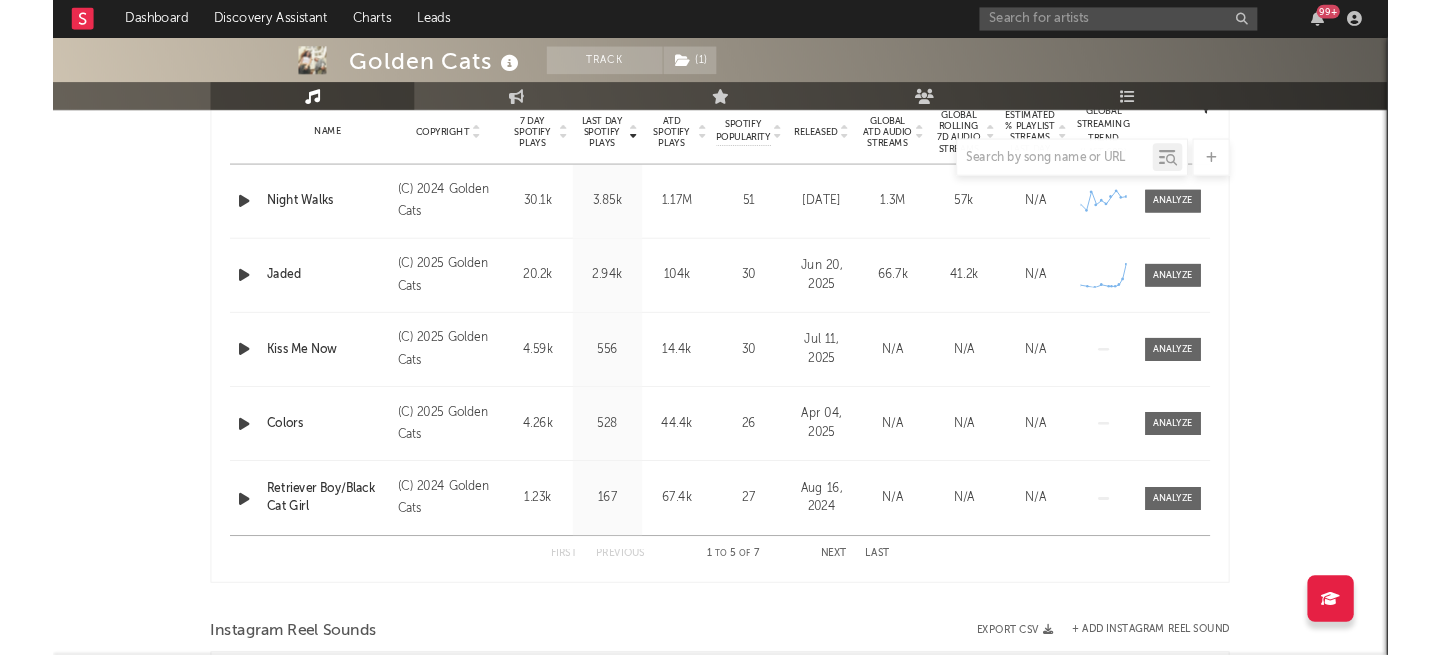 scroll, scrollTop: 826, scrollLeft: 0, axis: vertical 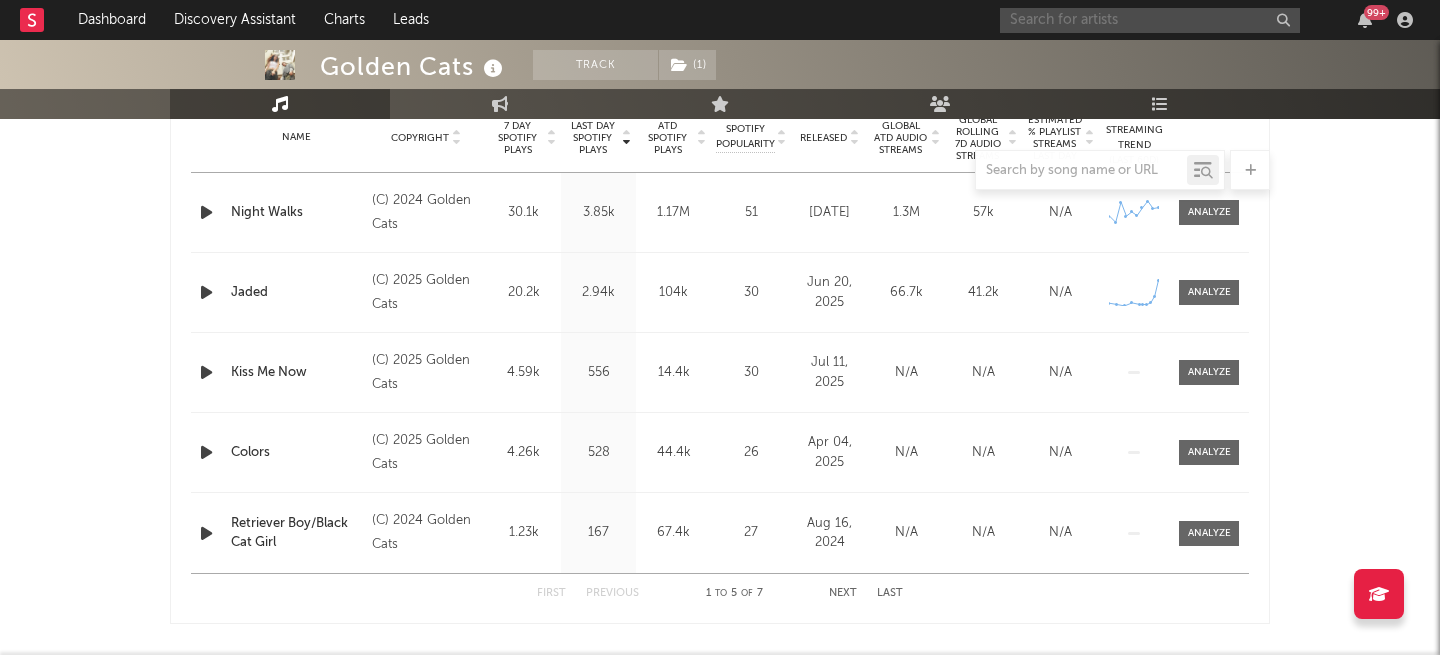 click at bounding box center (1150, 20) 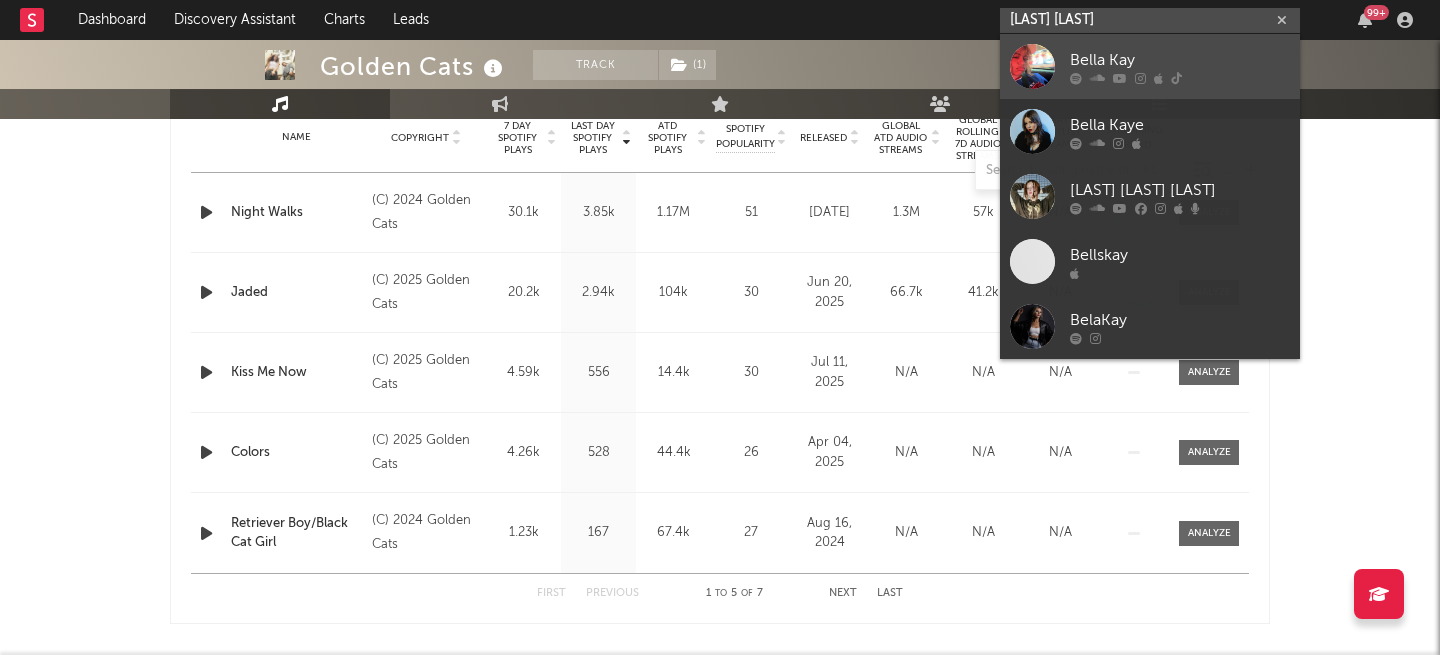 type on "bella kay" 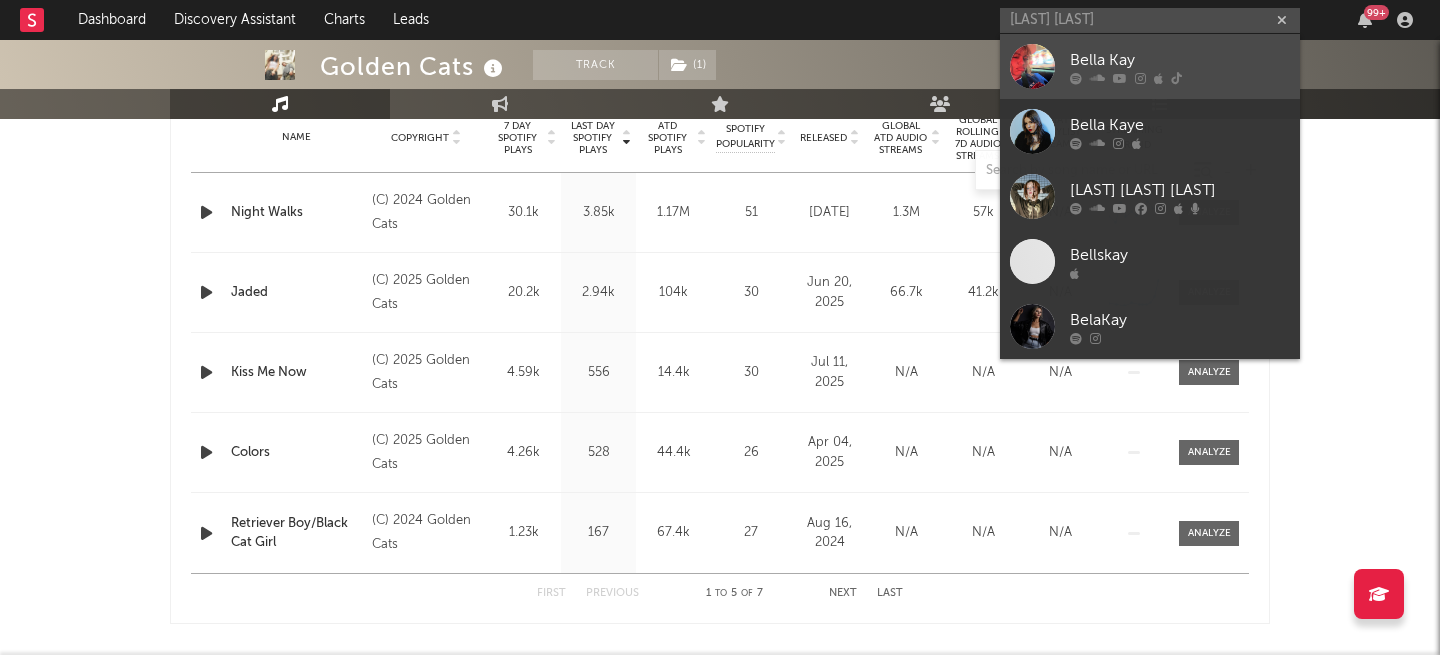 click on "Bella Kay" at bounding box center [1180, 60] 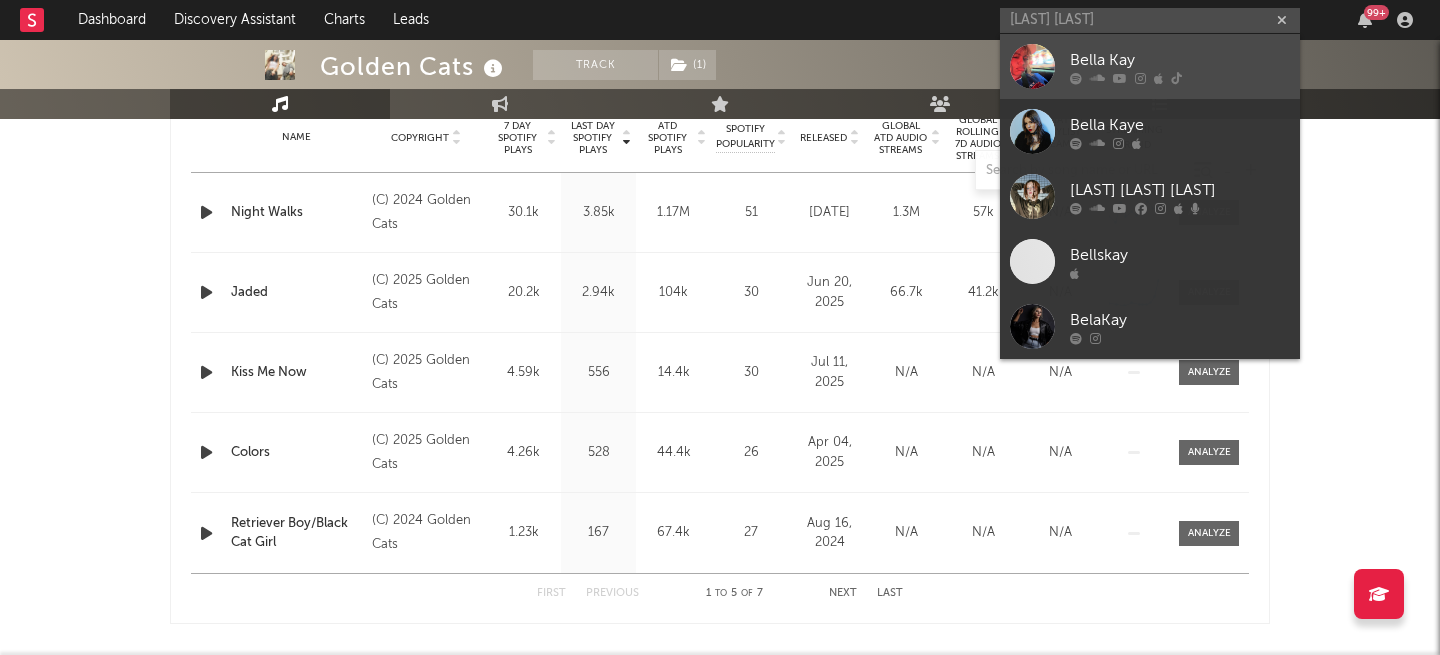type 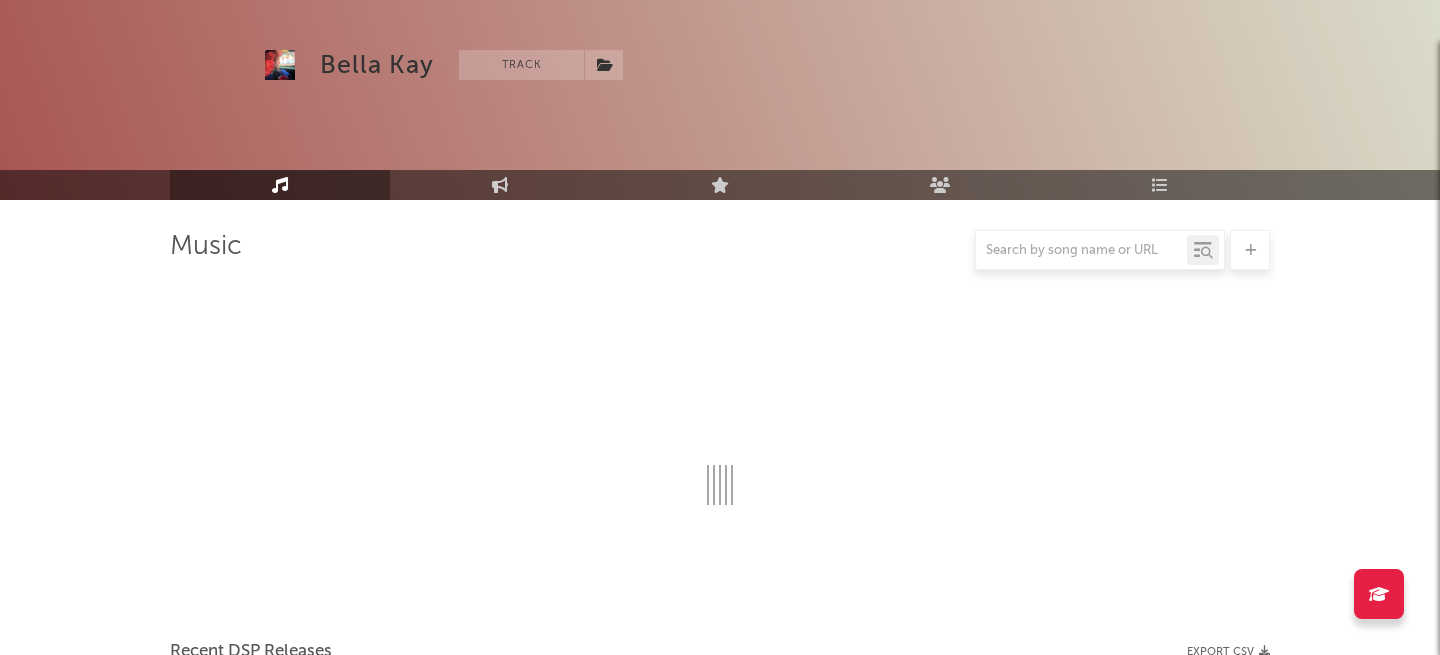 scroll, scrollTop: 826, scrollLeft: 0, axis: vertical 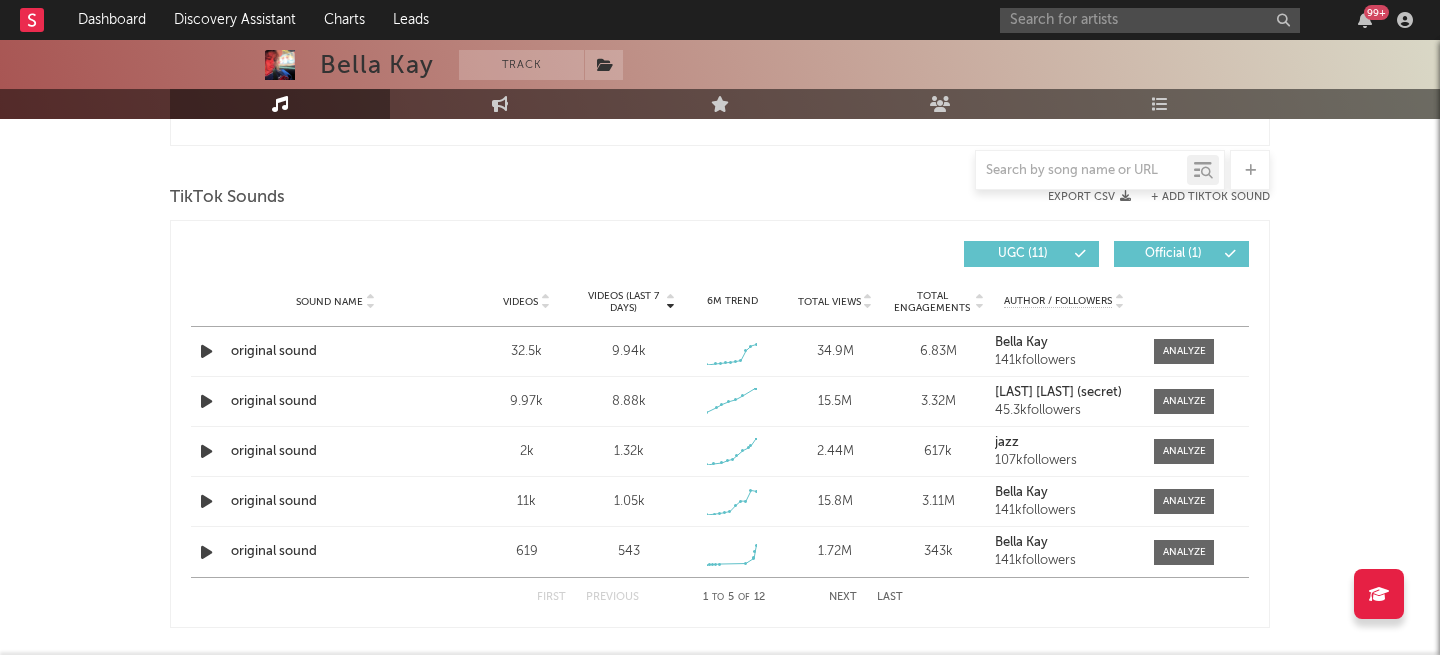 select on "1w" 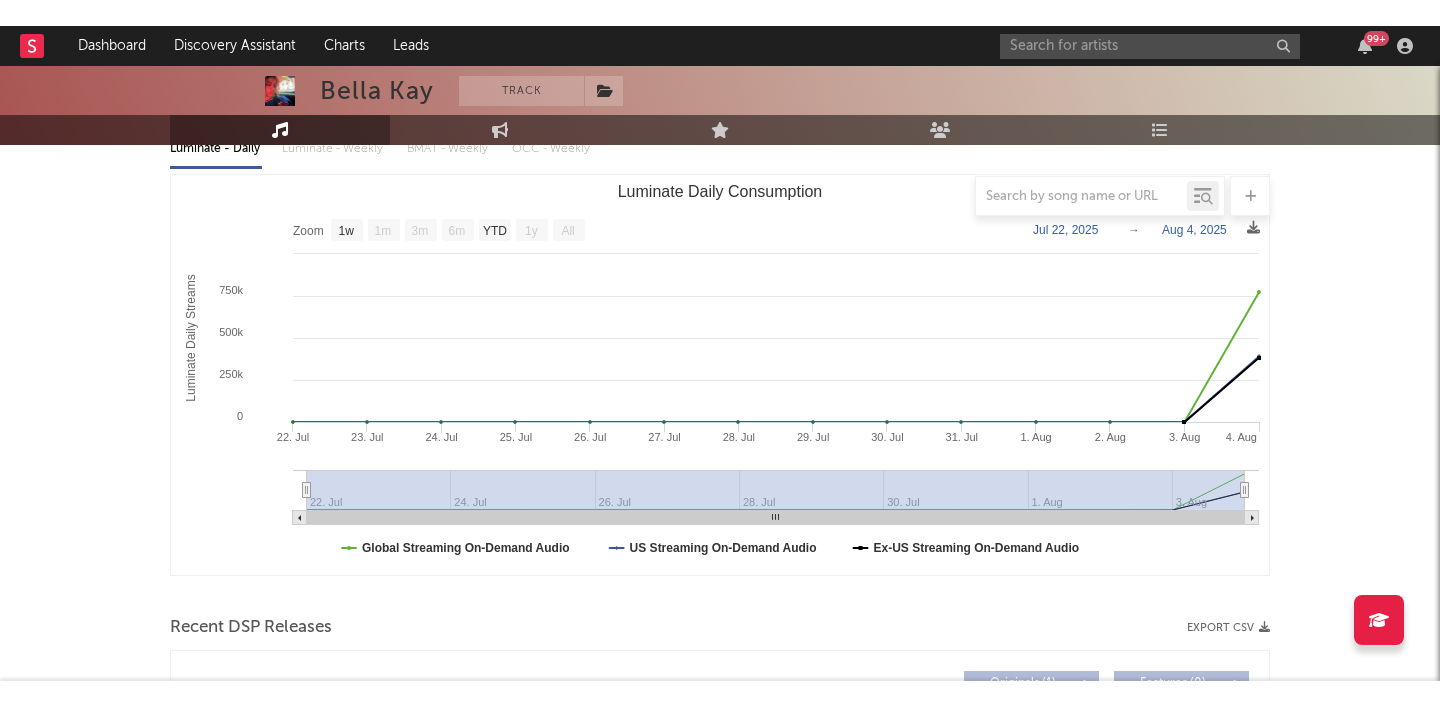 scroll, scrollTop: 184, scrollLeft: 0, axis: vertical 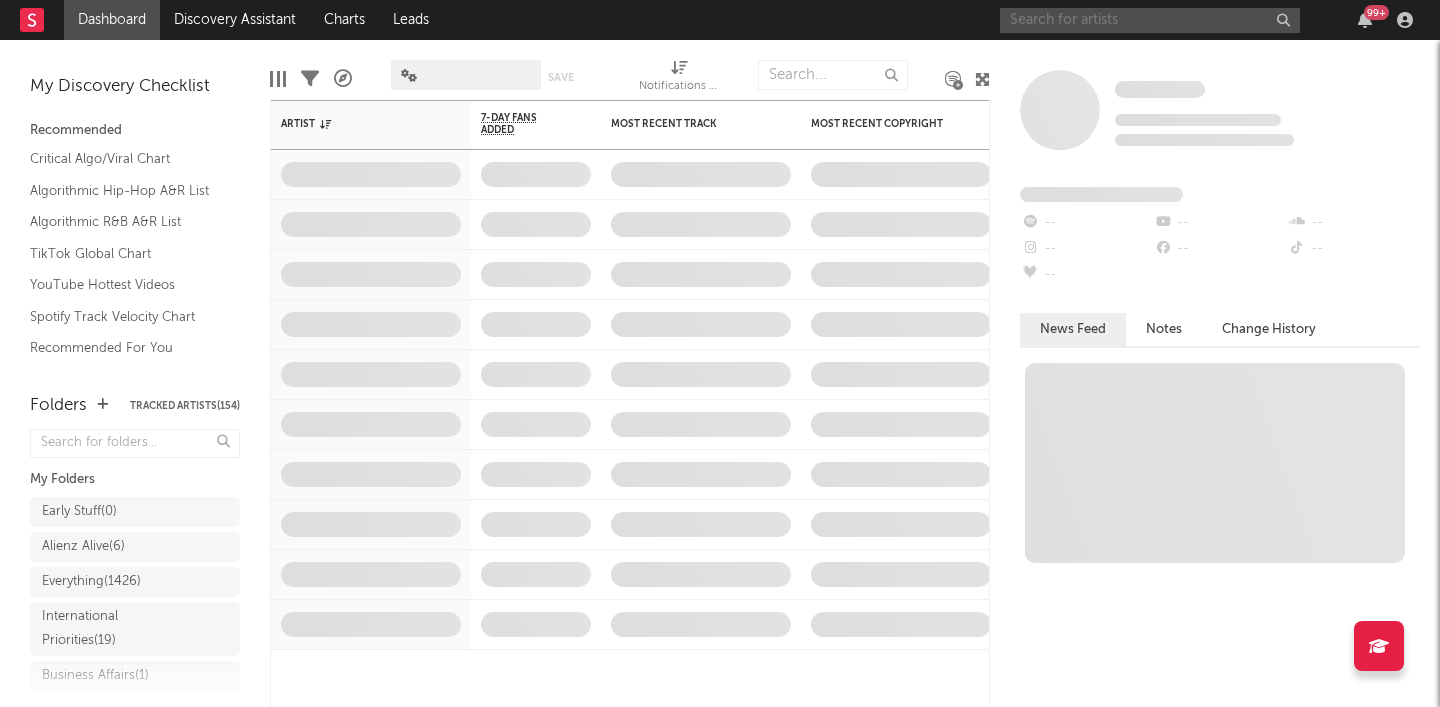 click at bounding box center [1150, 20] 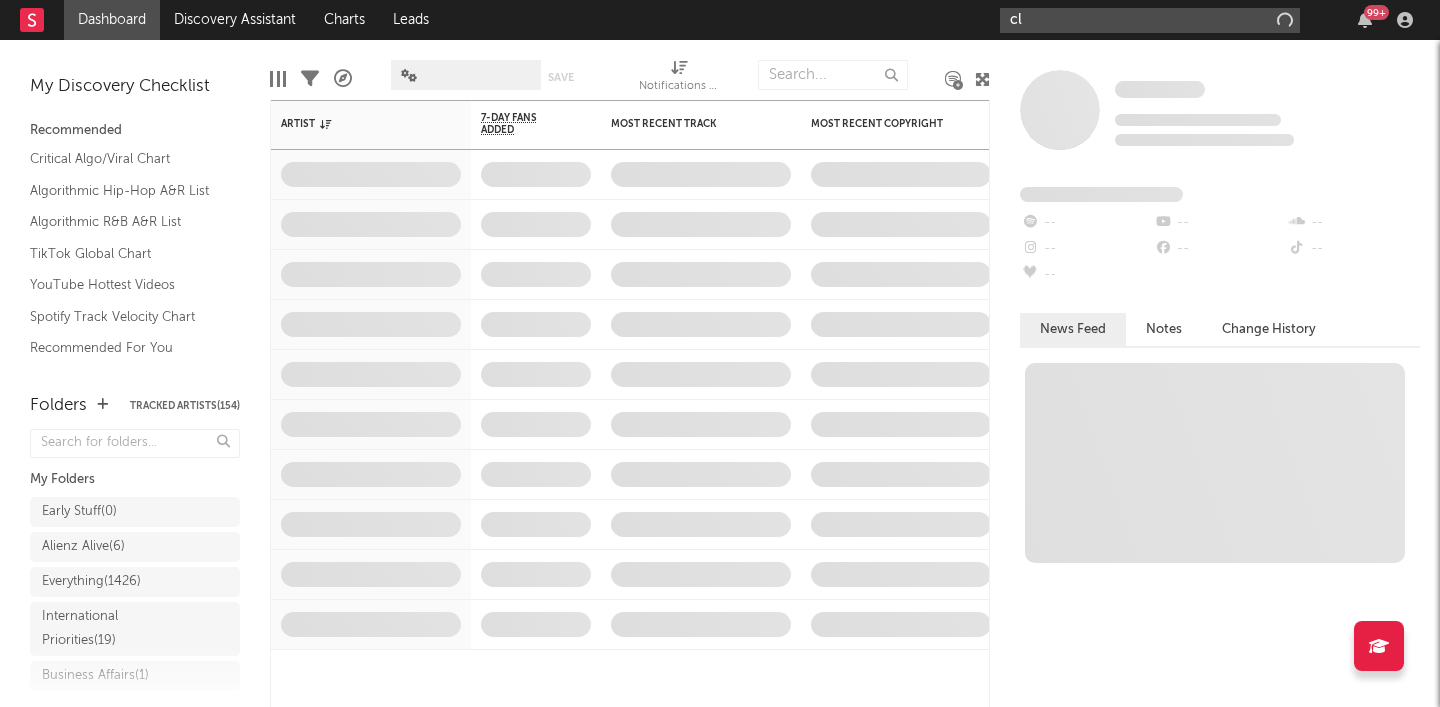 type on "c" 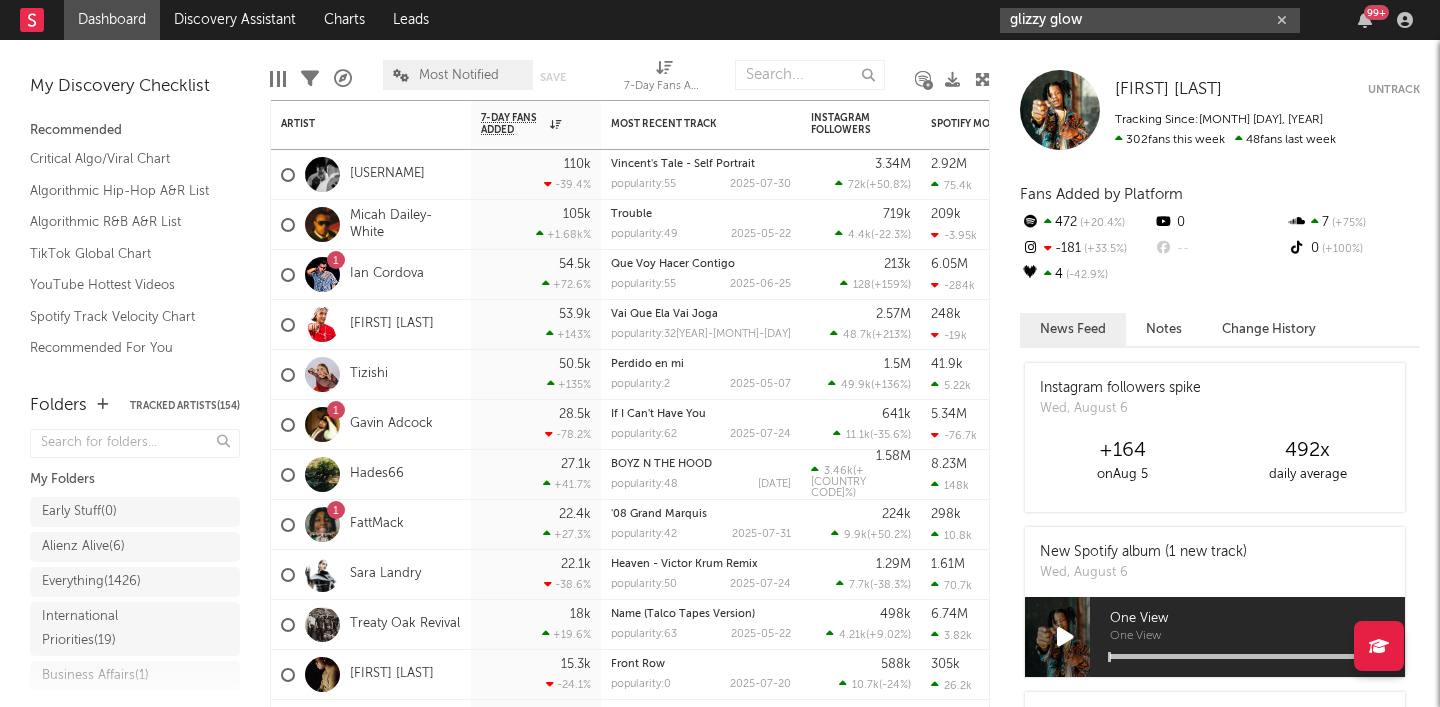 click on "glizzy glow" at bounding box center [1150, 20] 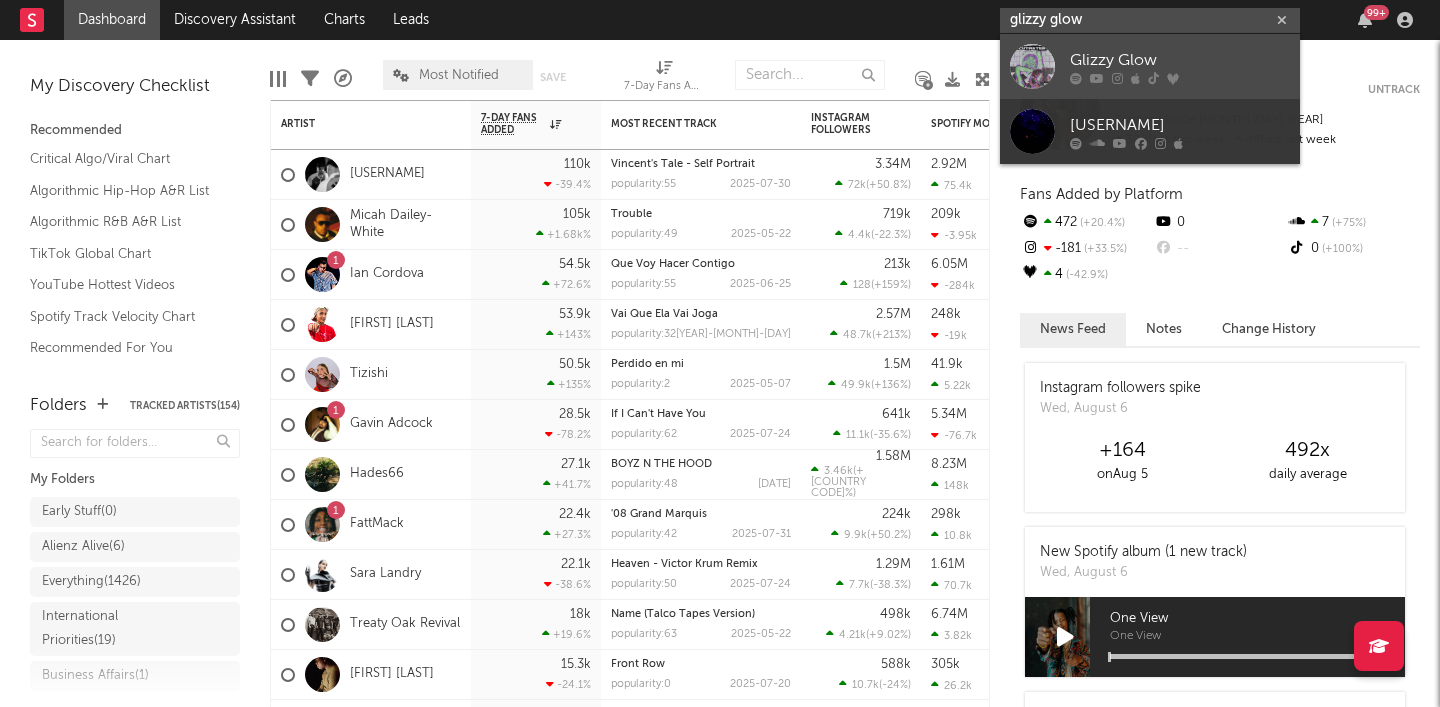 type on "glizzy glow" 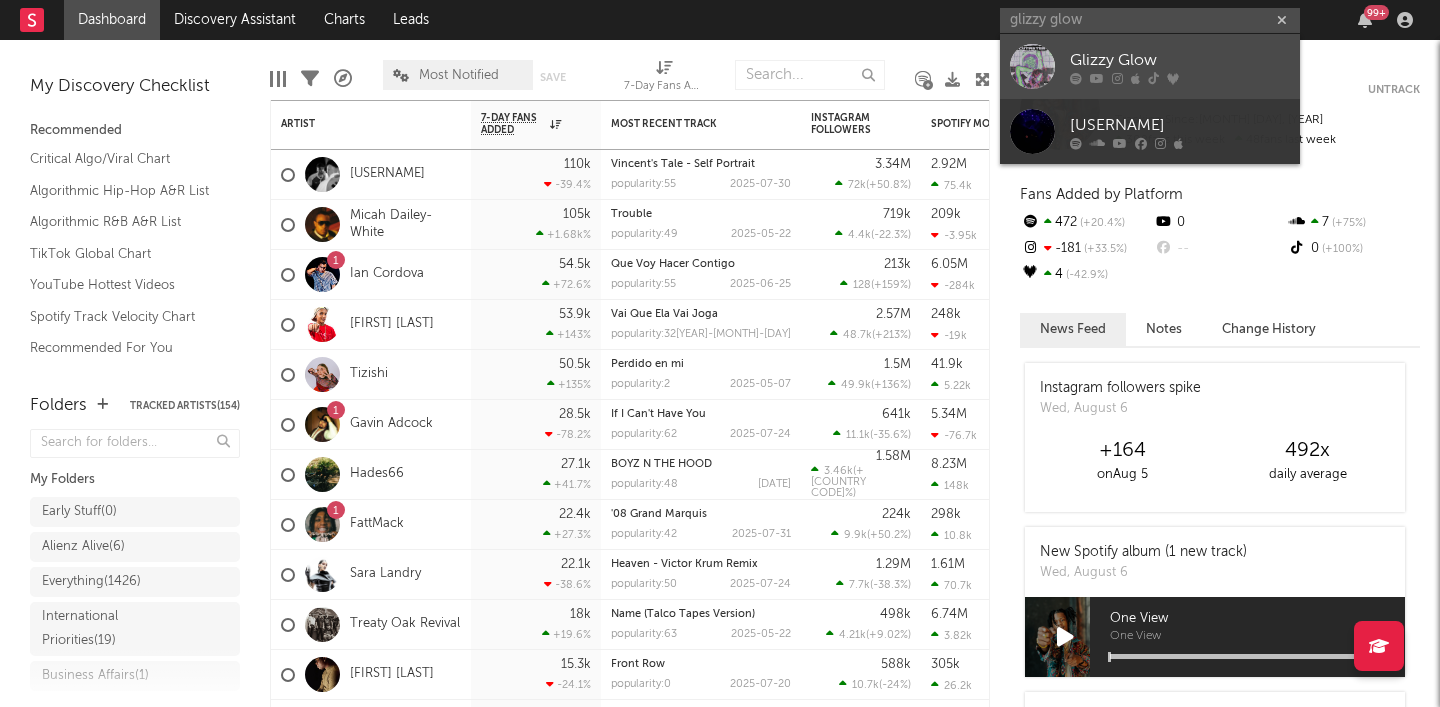 click on "Glizzy Glow" at bounding box center (1180, 60) 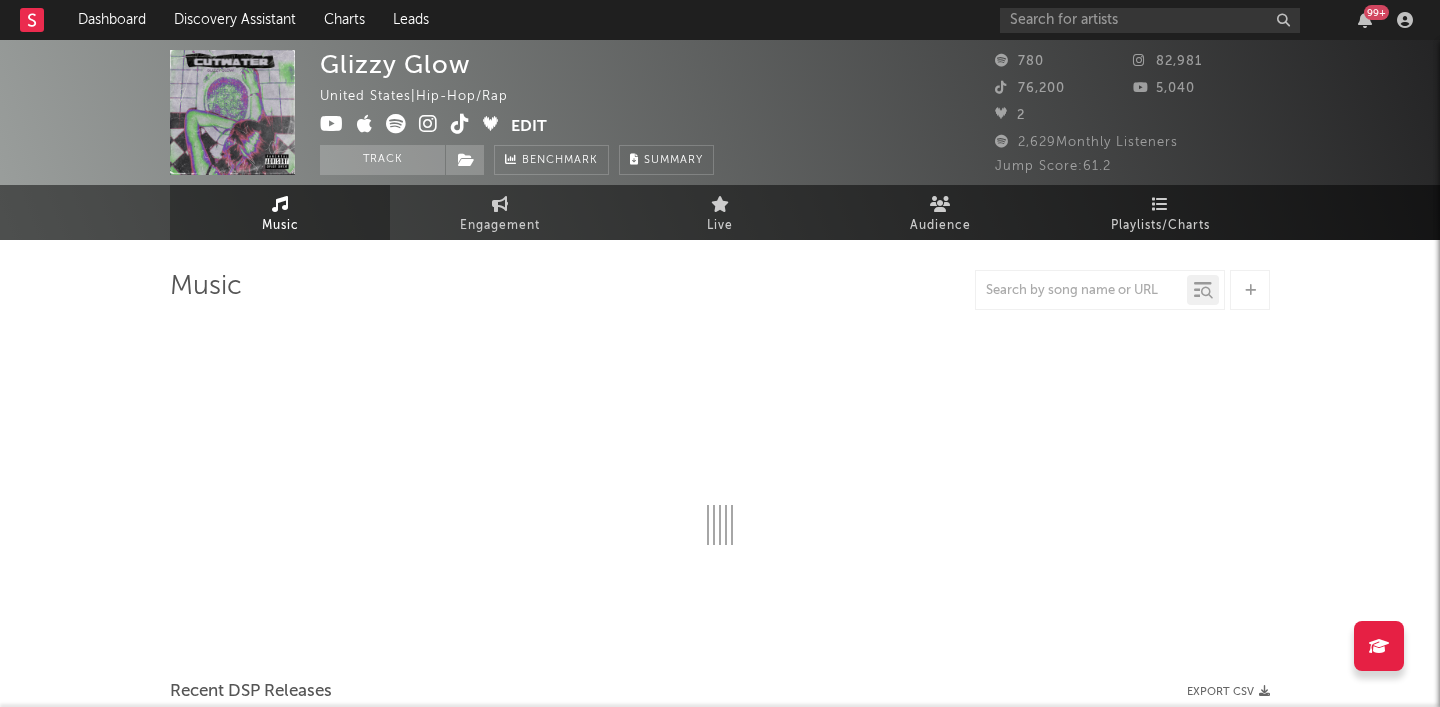 select on "6m" 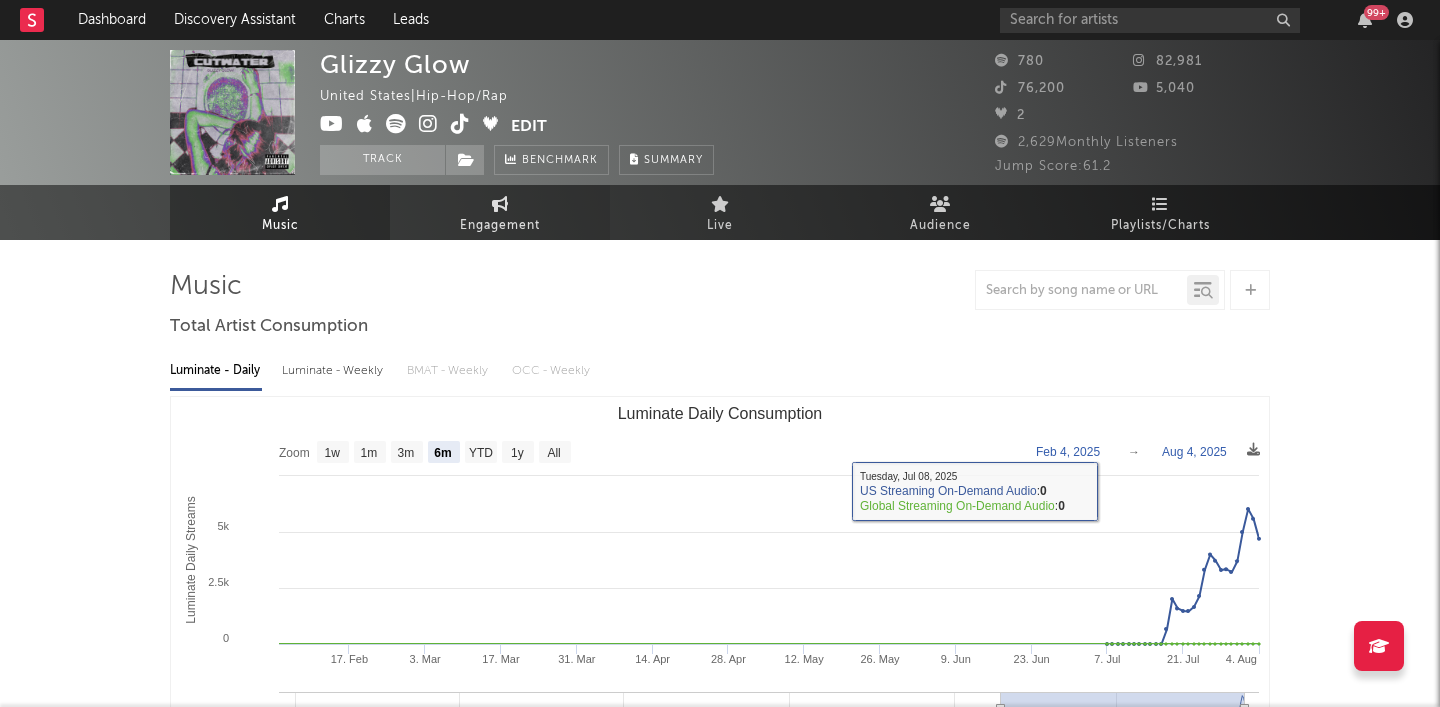 click on "Engagement" at bounding box center [500, 226] 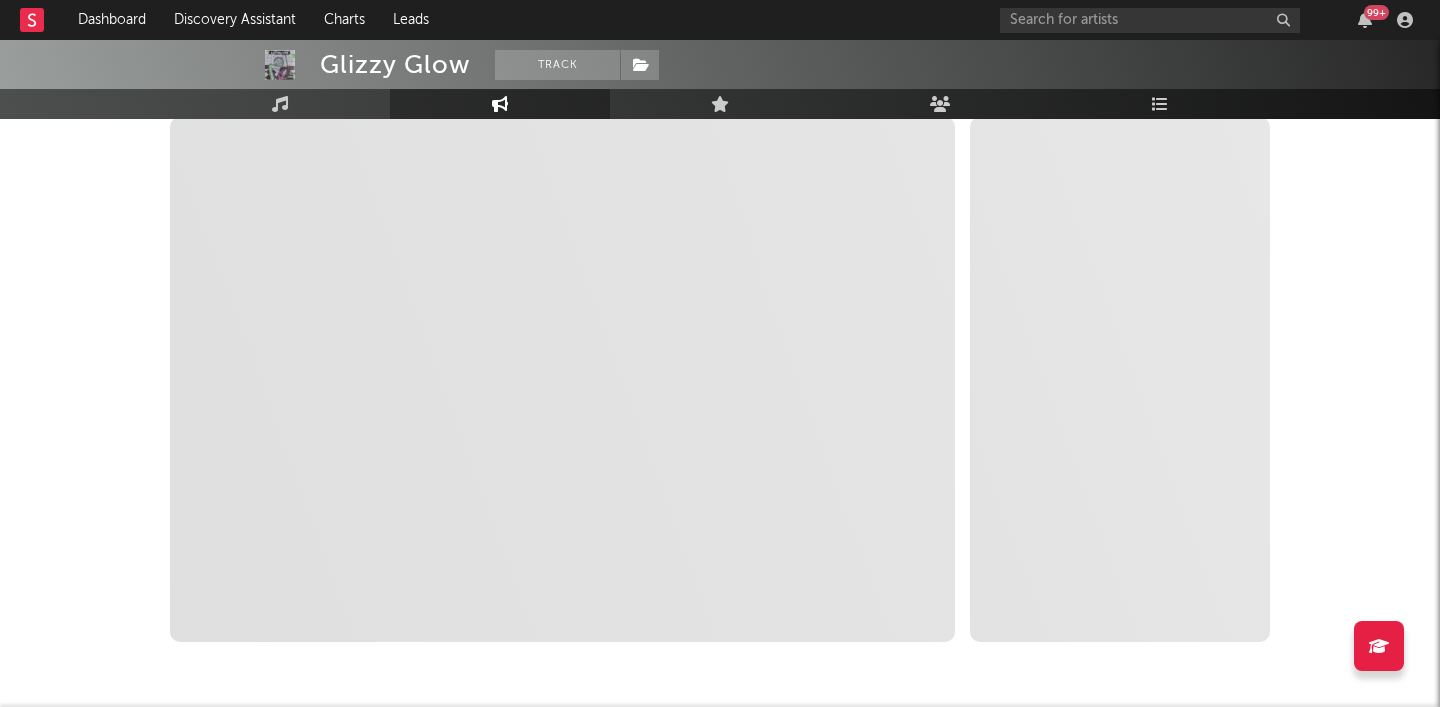 scroll, scrollTop: 350, scrollLeft: 0, axis: vertical 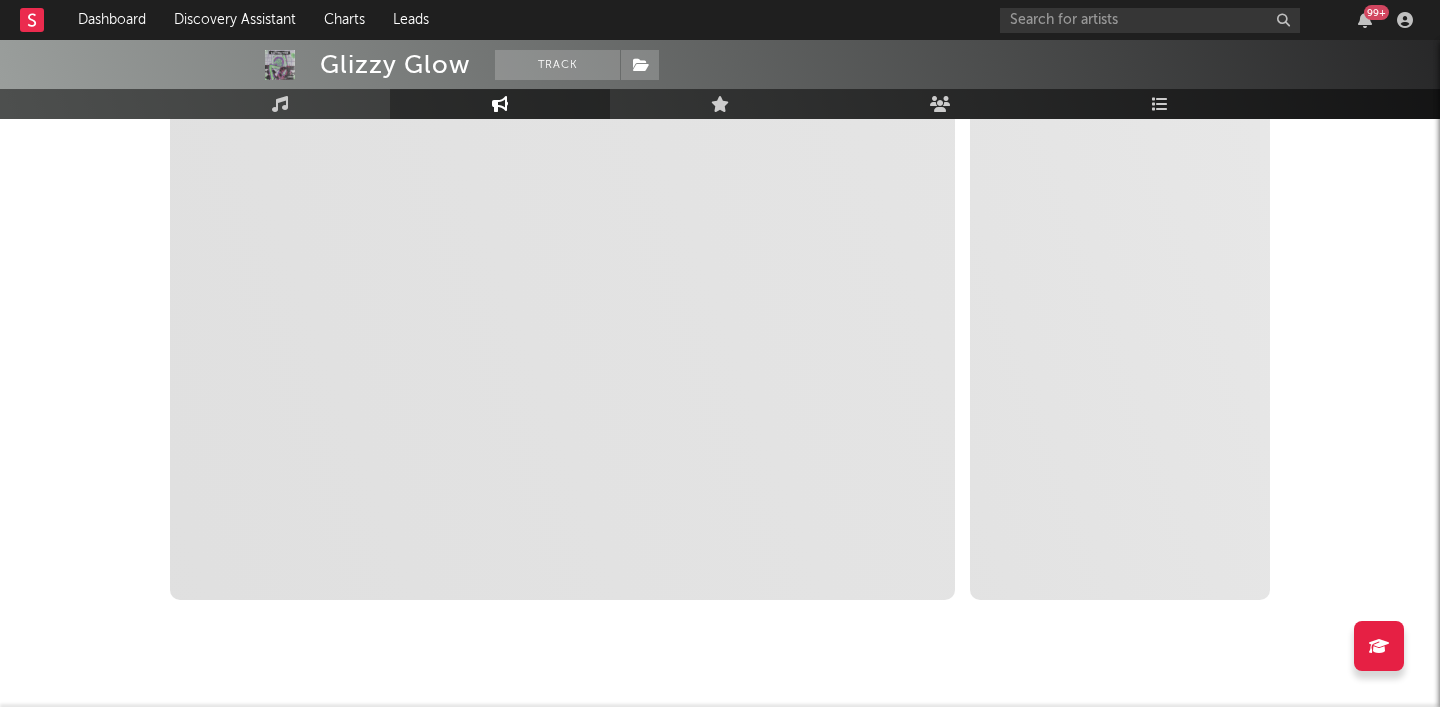 select on "1m" 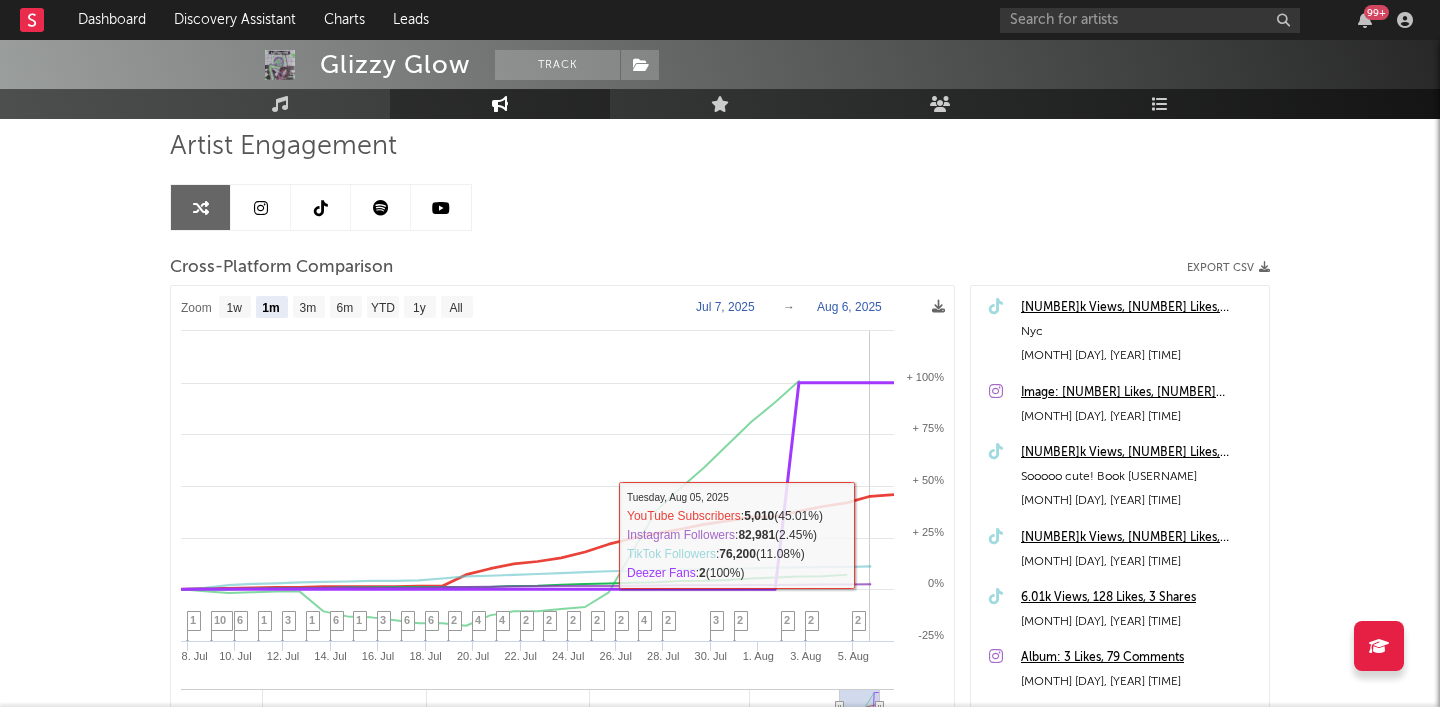 scroll, scrollTop: 105, scrollLeft: 0, axis: vertical 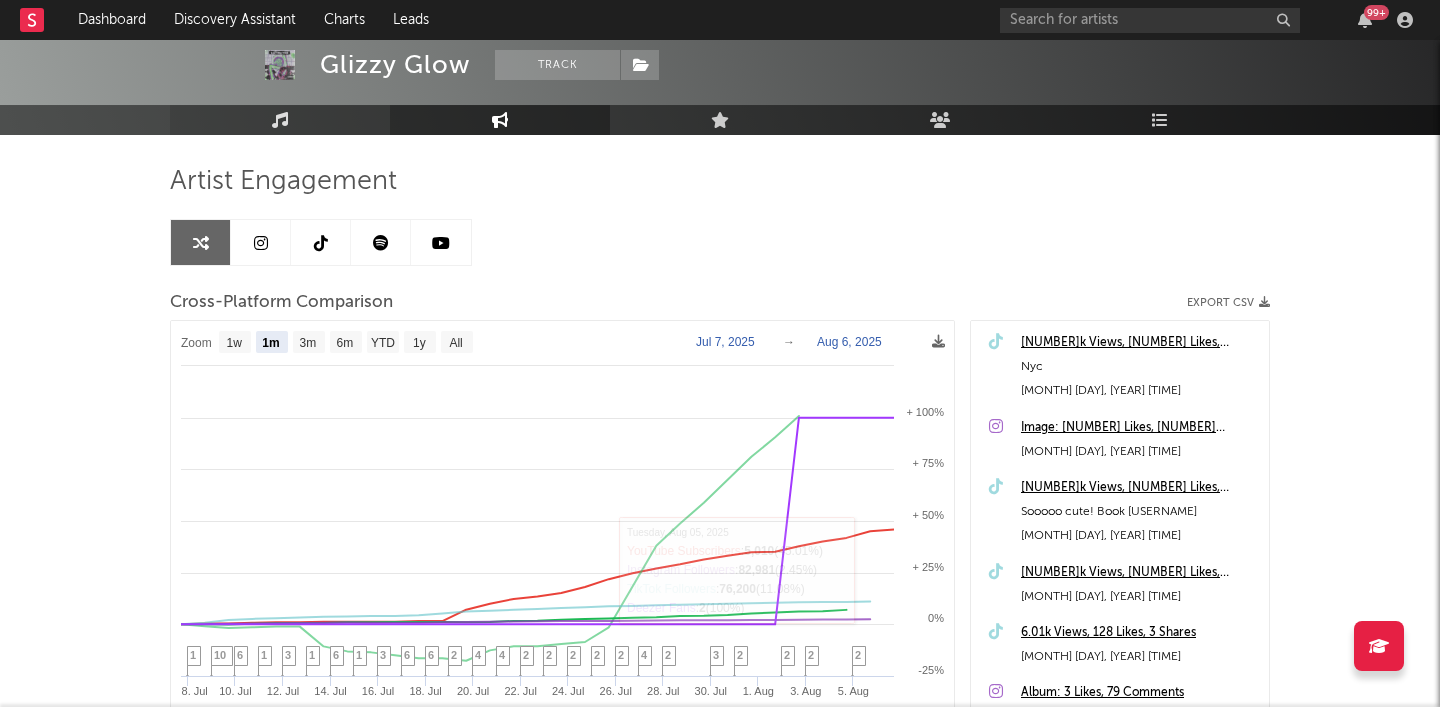 click on "Music" at bounding box center (280, 120) 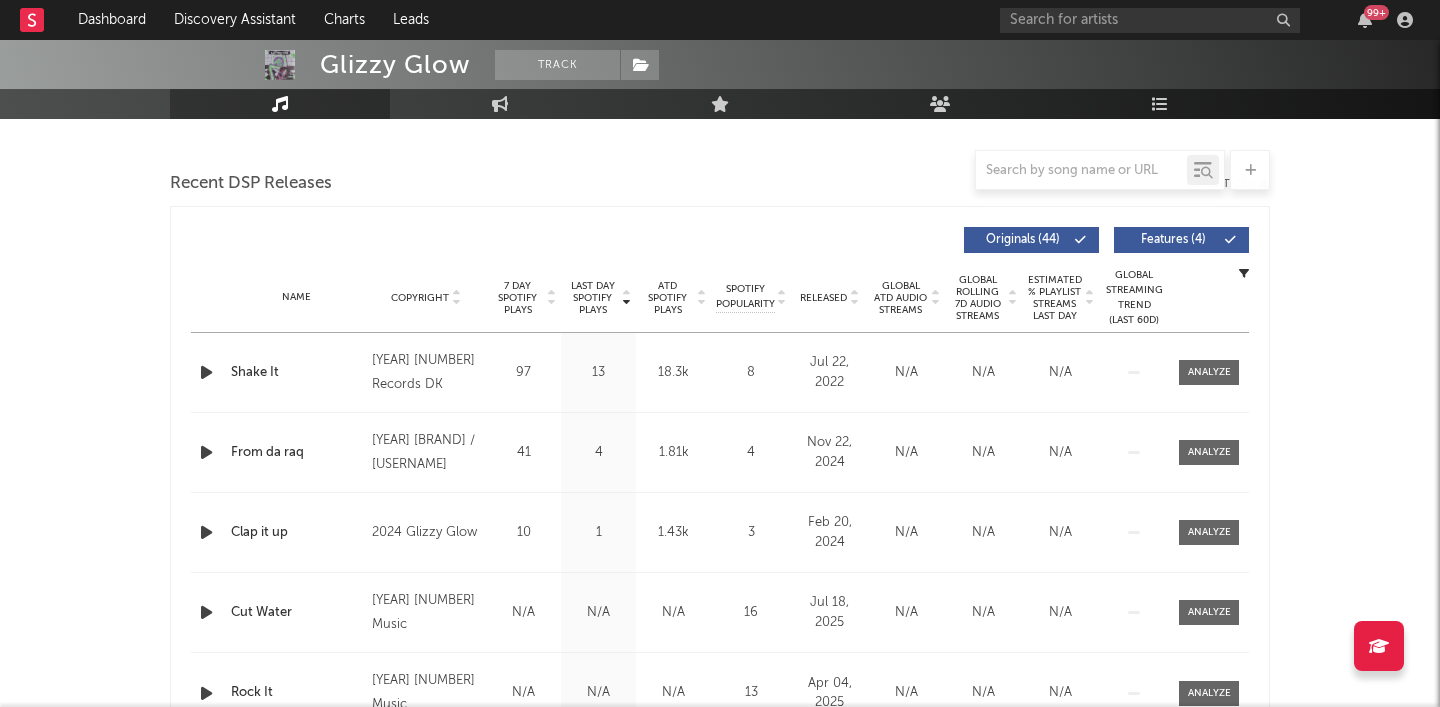 select on "6m" 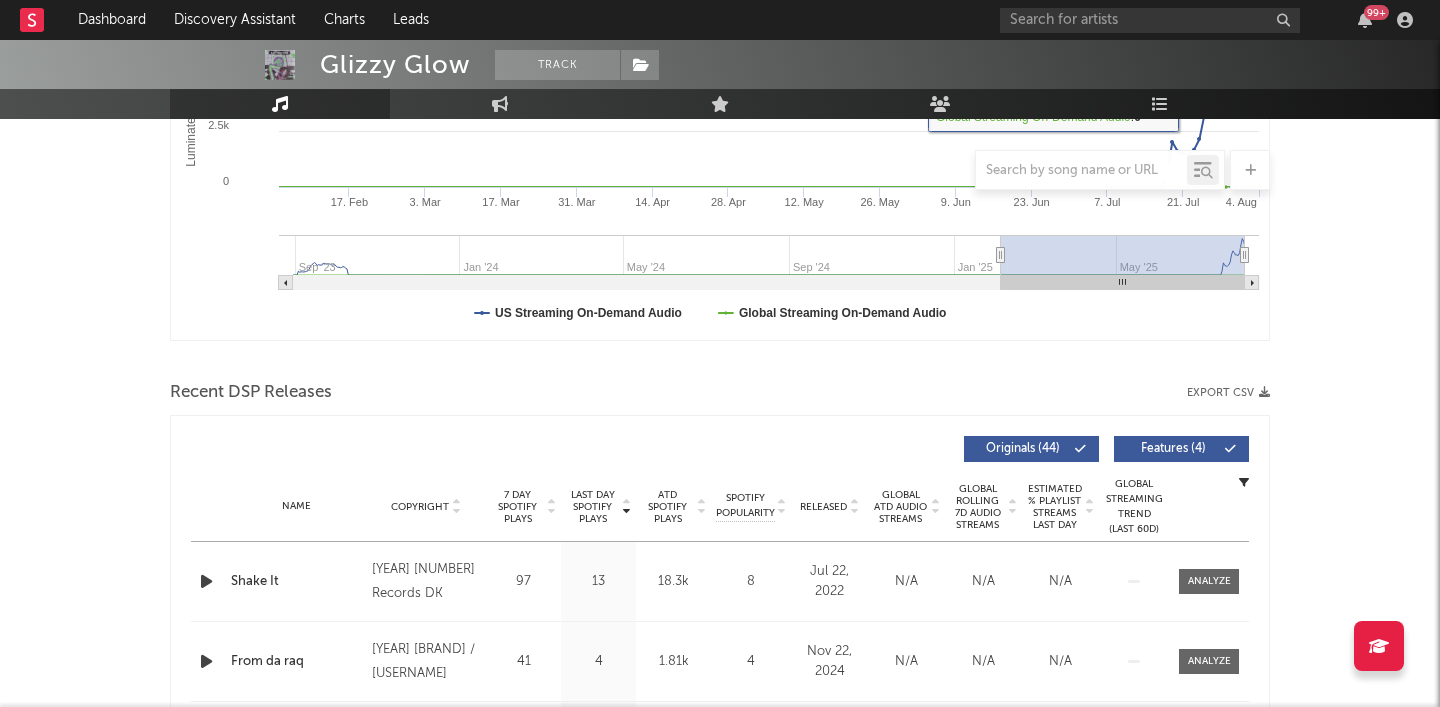scroll, scrollTop: 475, scrollLeft: 0, axis: vertical 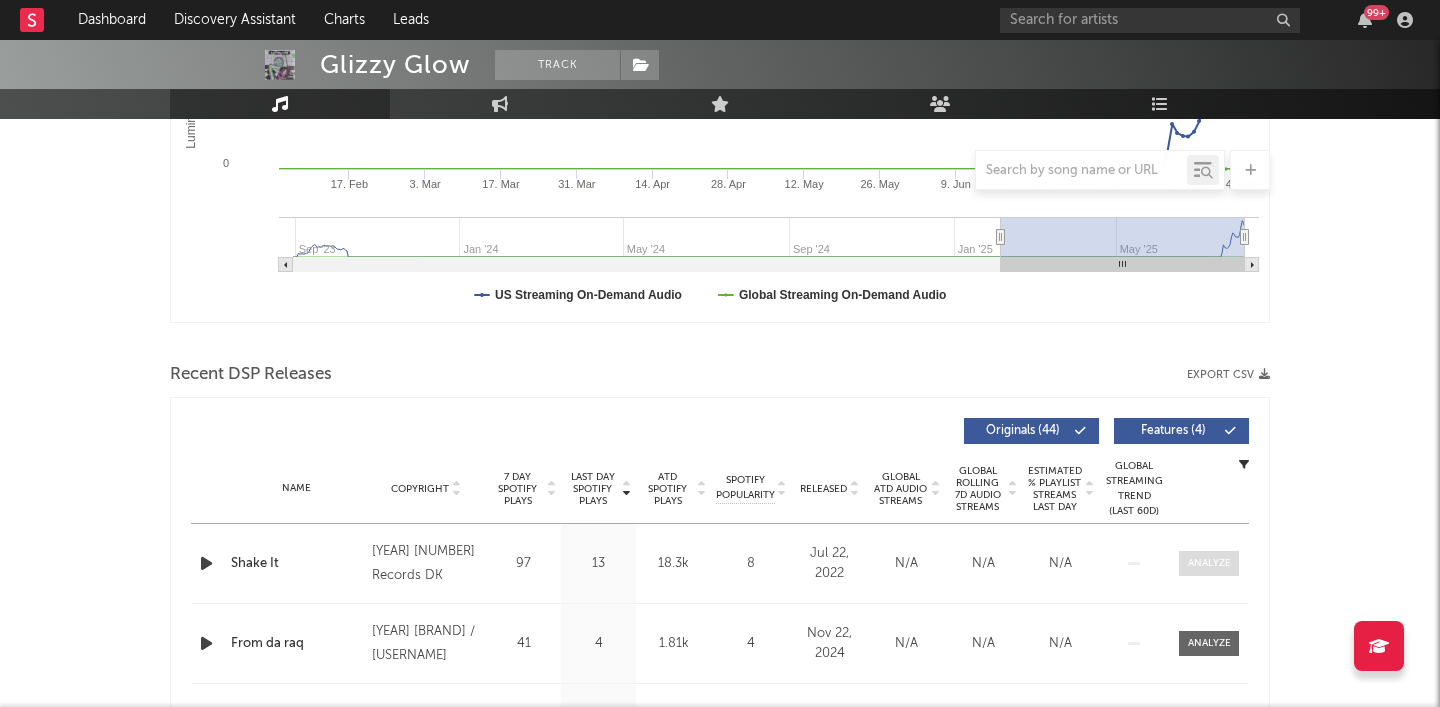click at bounding box center [1209, 563] 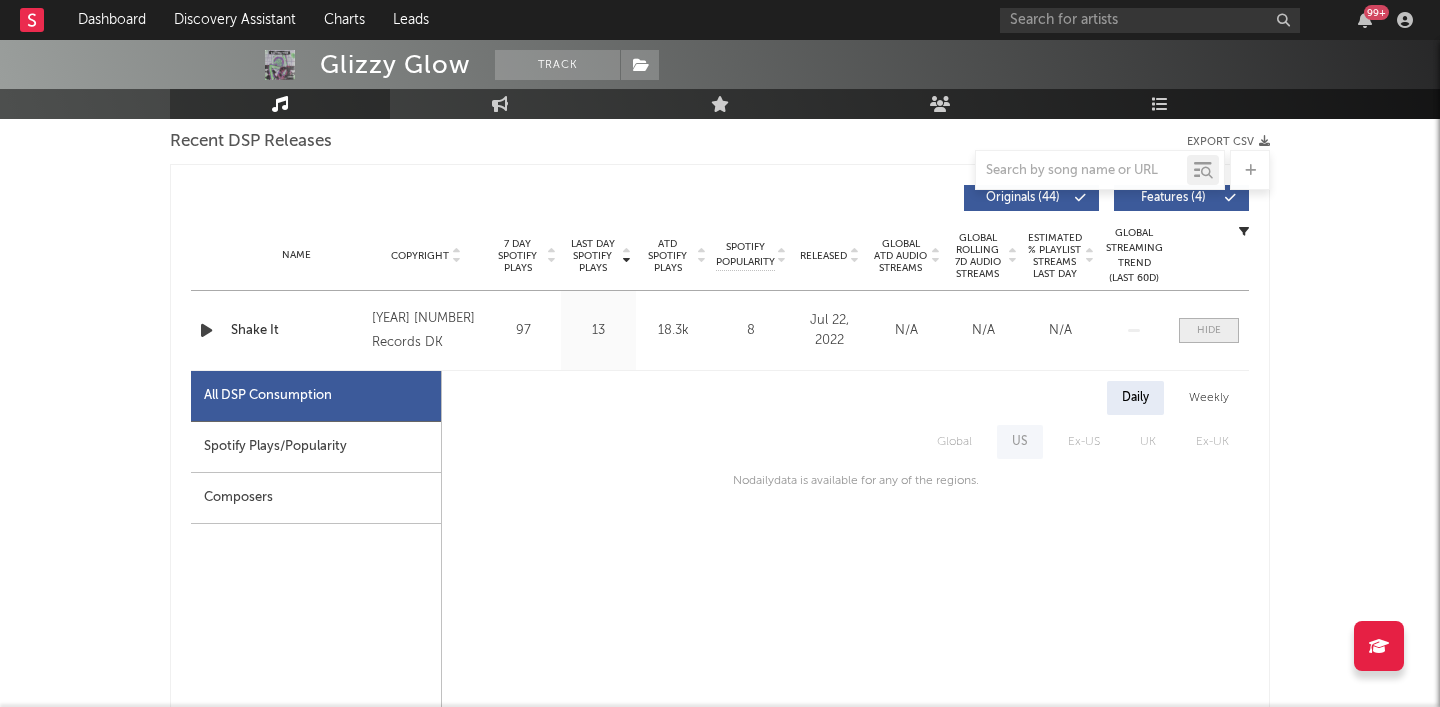 scroll, scrollTop: 721, scrollLeft: 0, axis: vertical 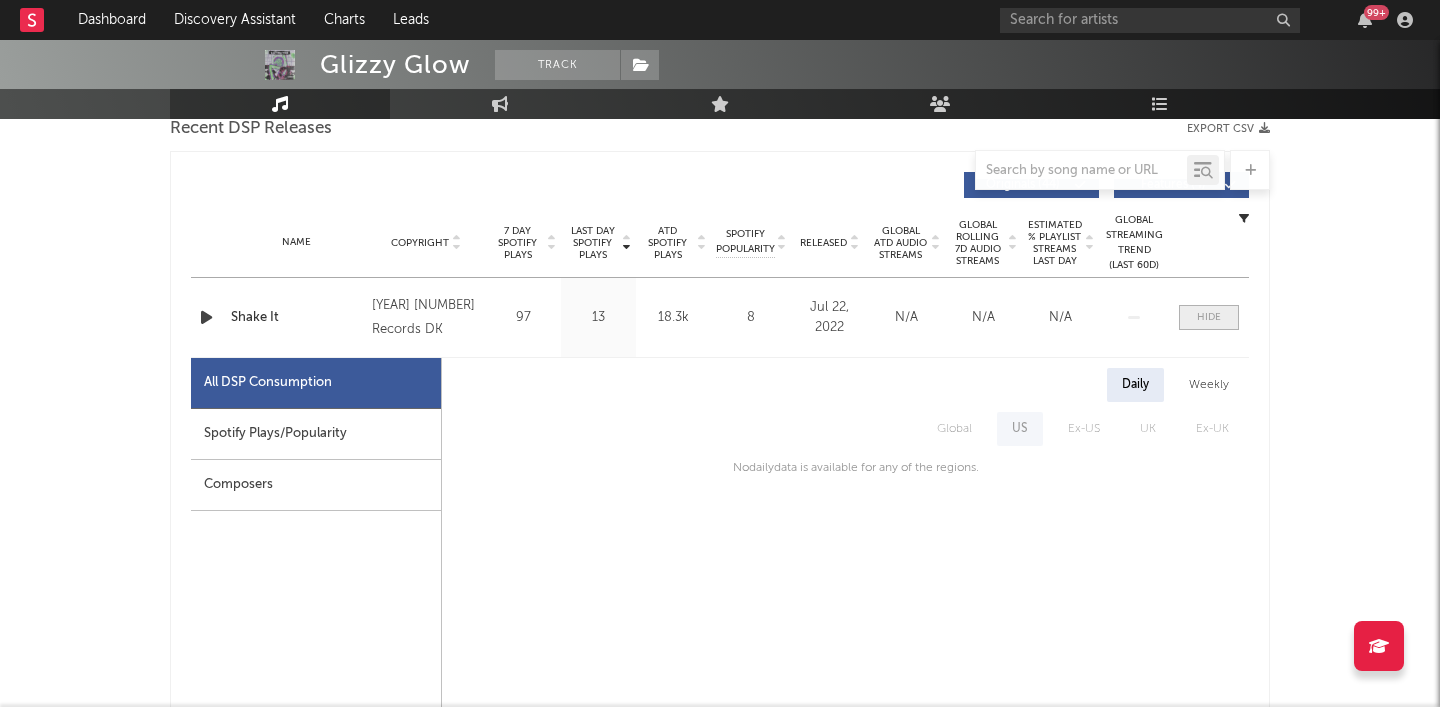 click at bounding box center (1209, 317) 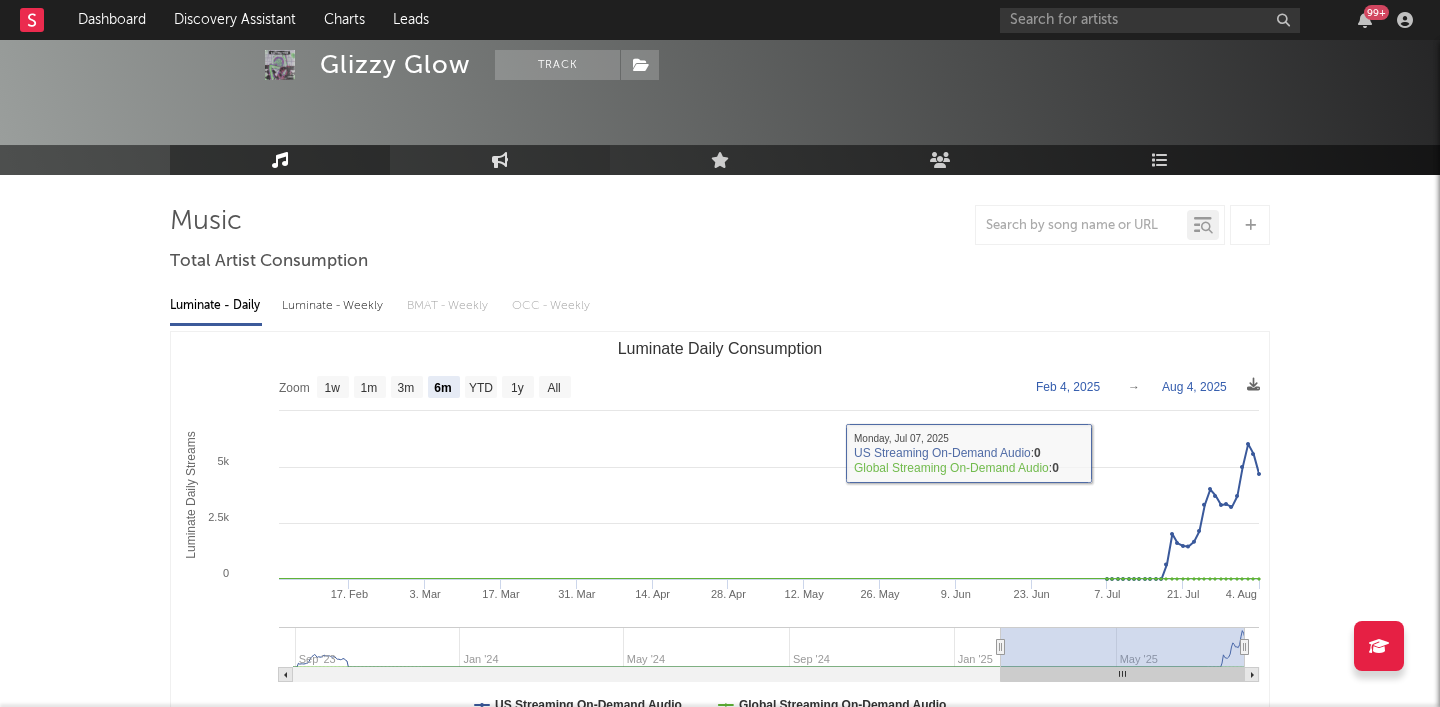 click on "Engagement" at bounding box center [500, 160] 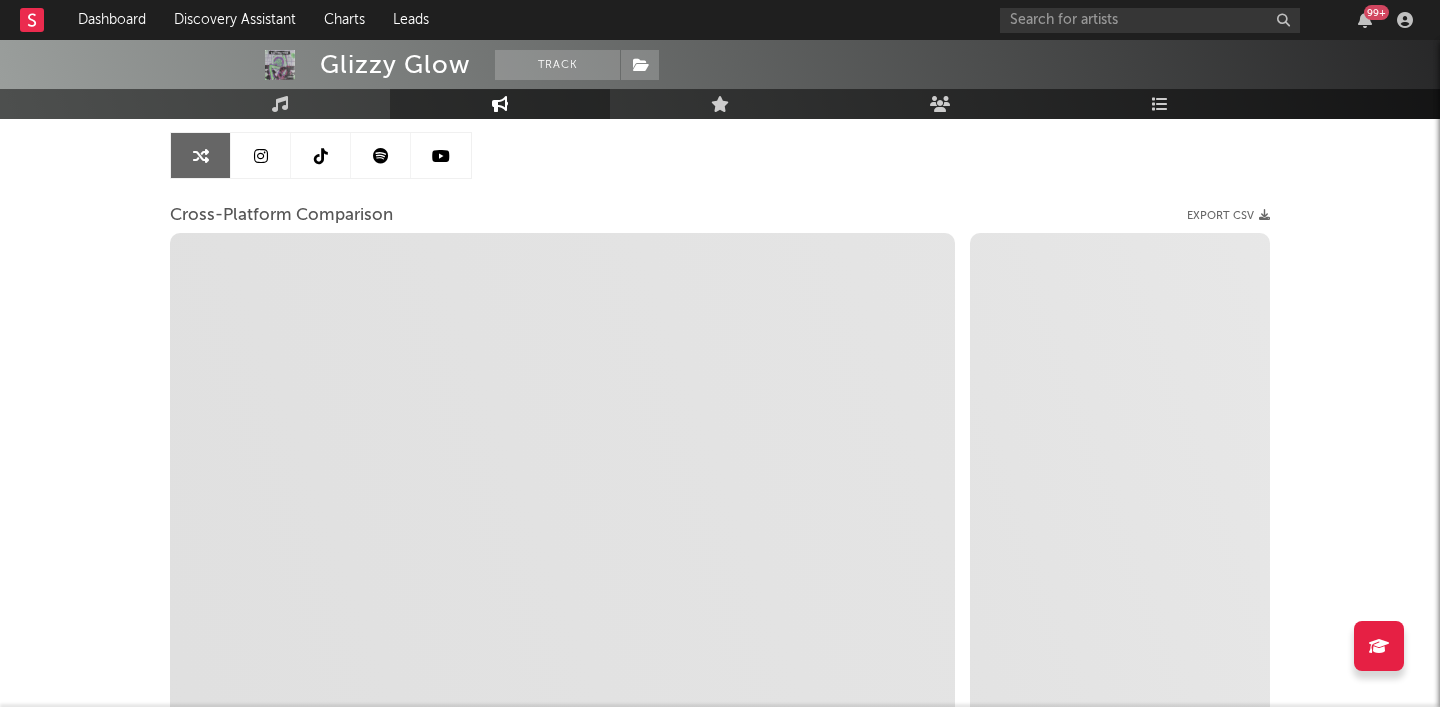 scroll, scrollTop: 203, scrollLeft: 0, axis: vertical 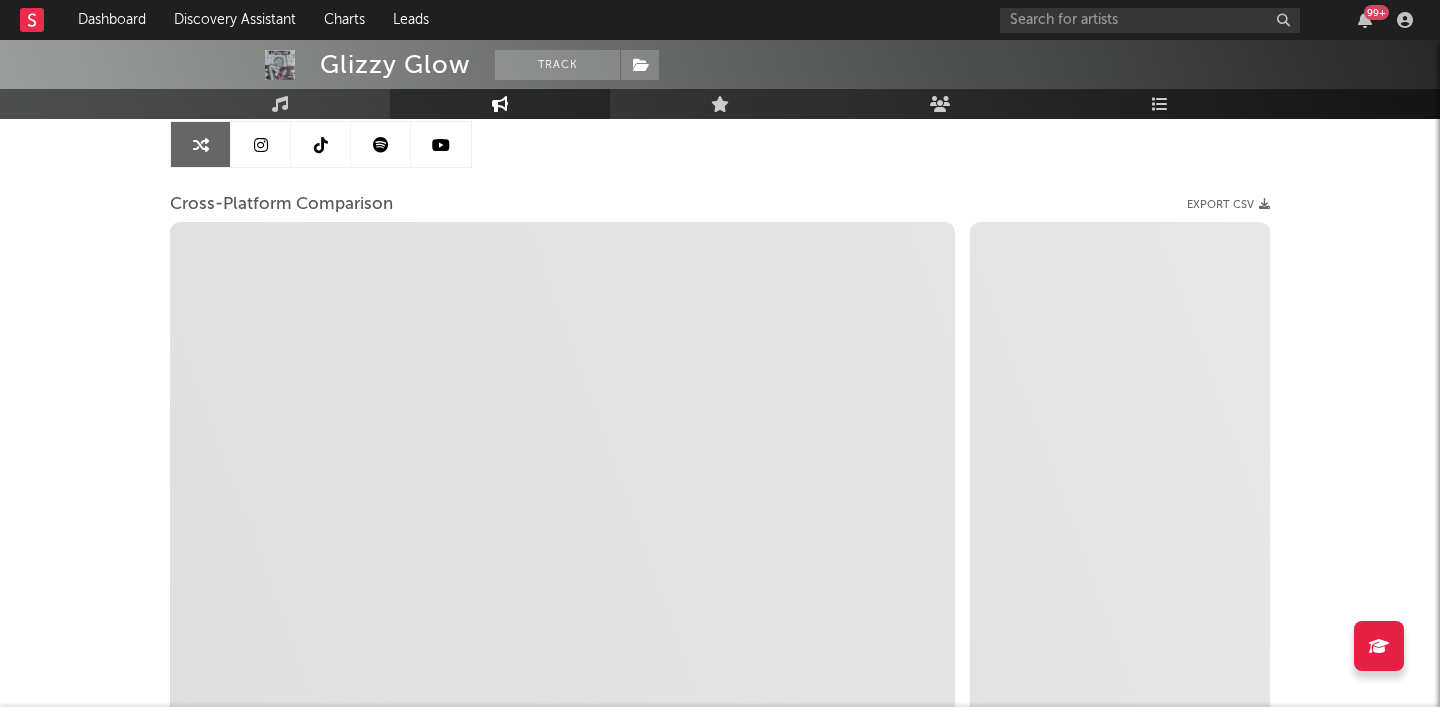 click at bounding box center [321, 144] 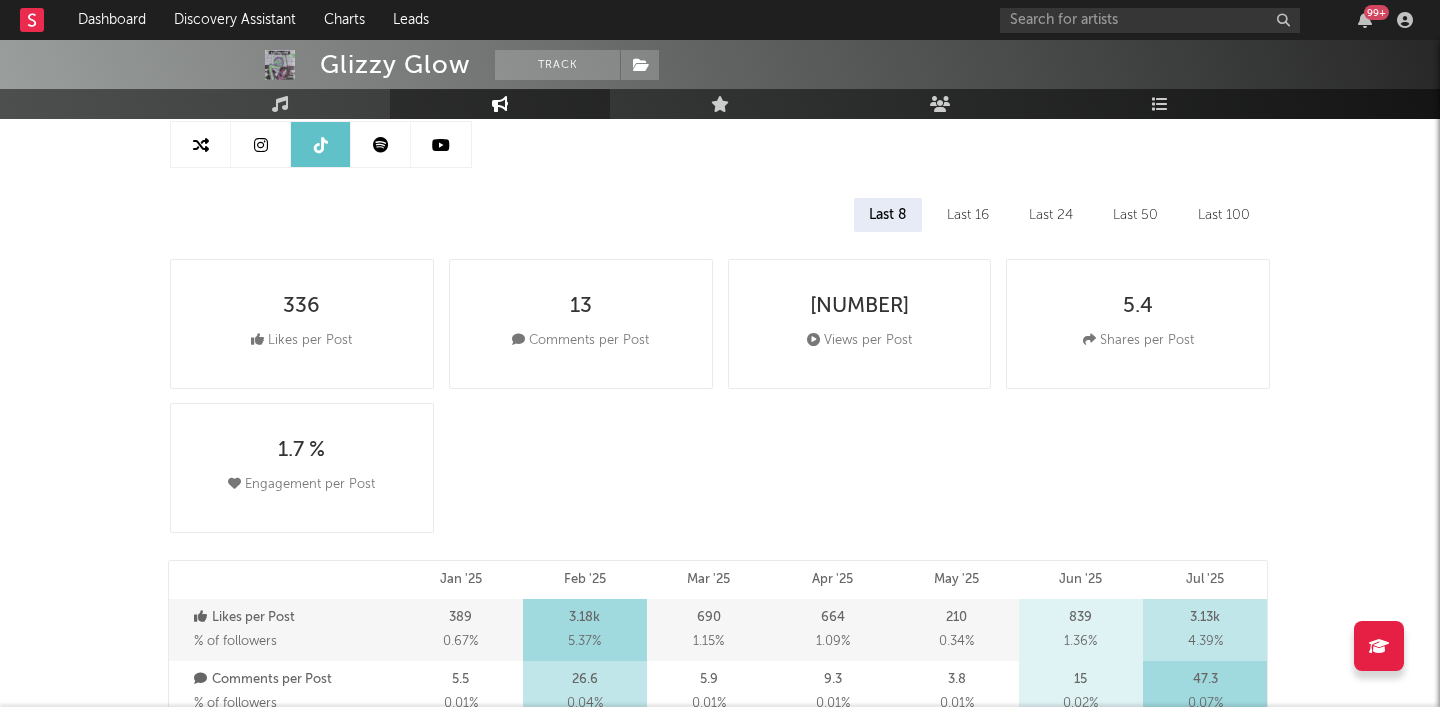 select on "6m" 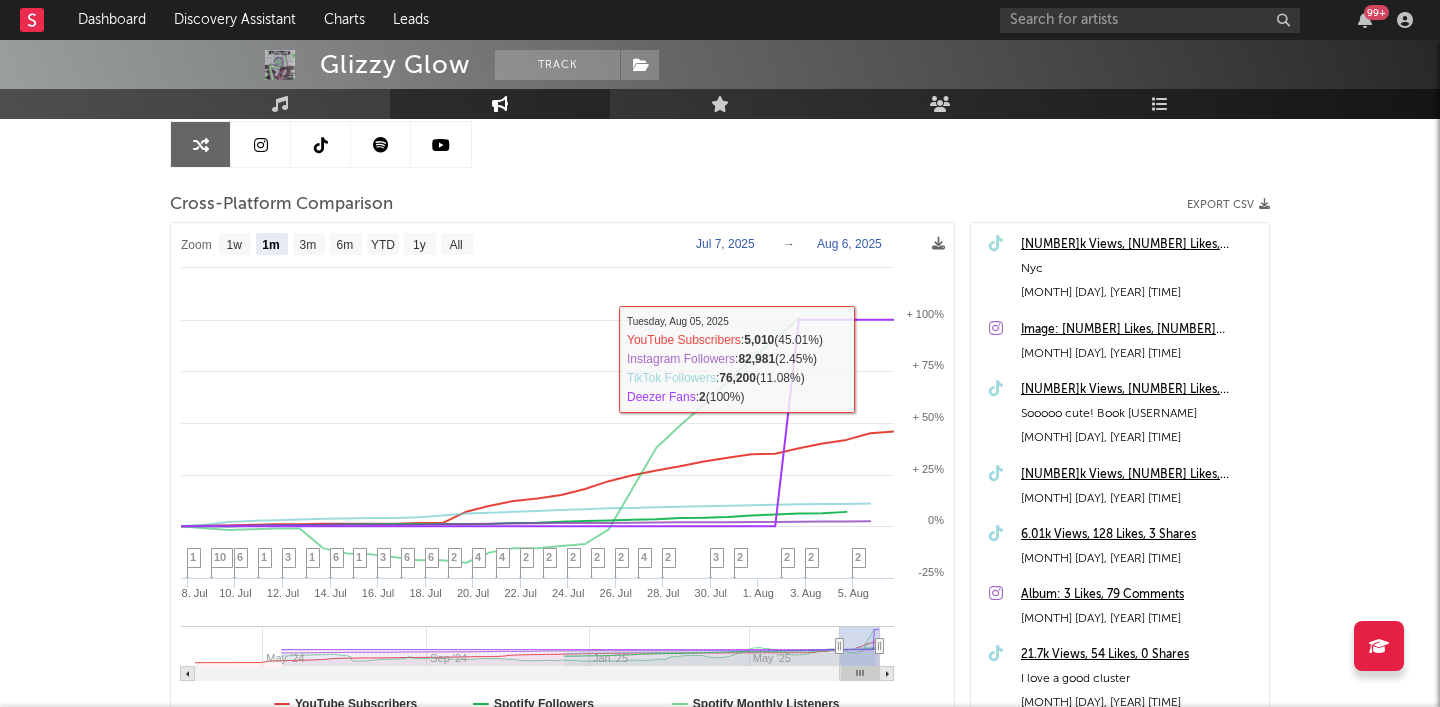 click on "[NUMBER]k Views, [NUMBER] Likes, [NUMBER] Share" at bounding box center [1140, 245] 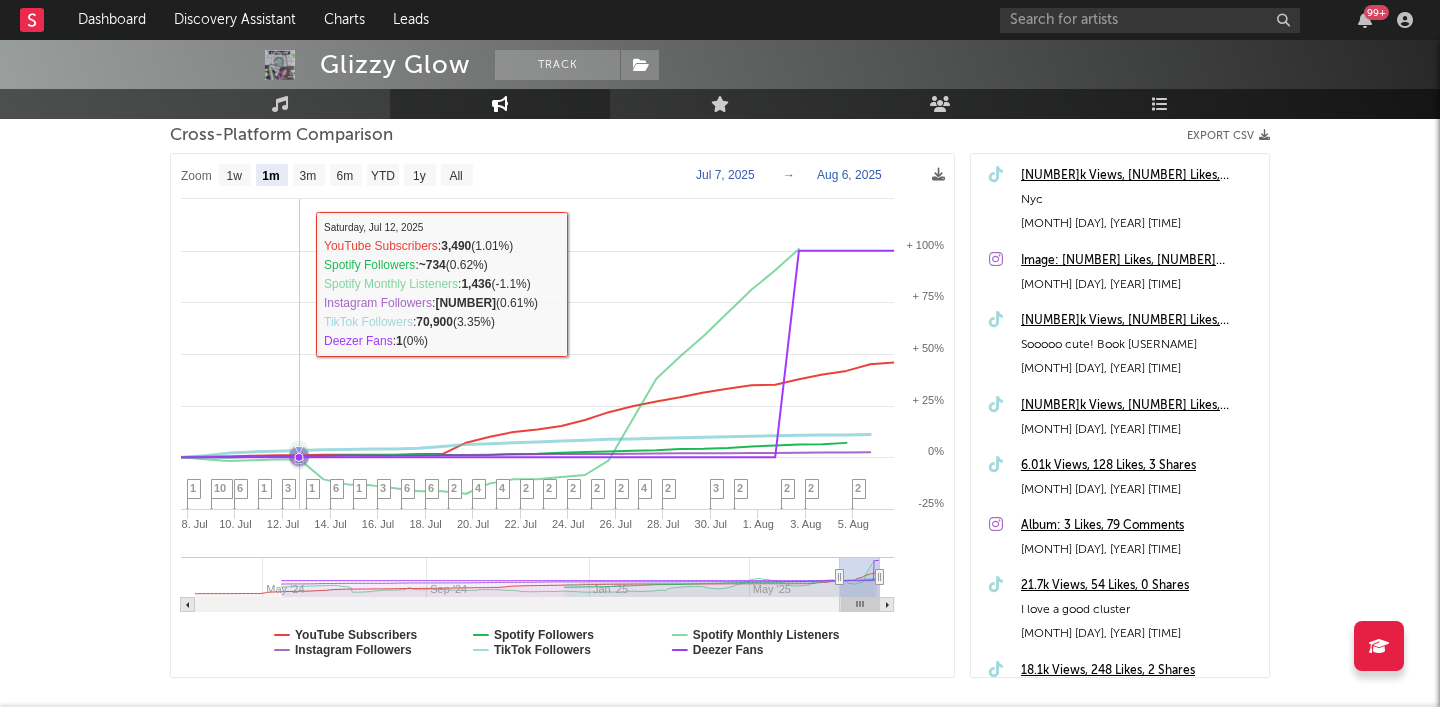 scroll, scrollTop: 237, scrollLeft: 0, axis: vertical 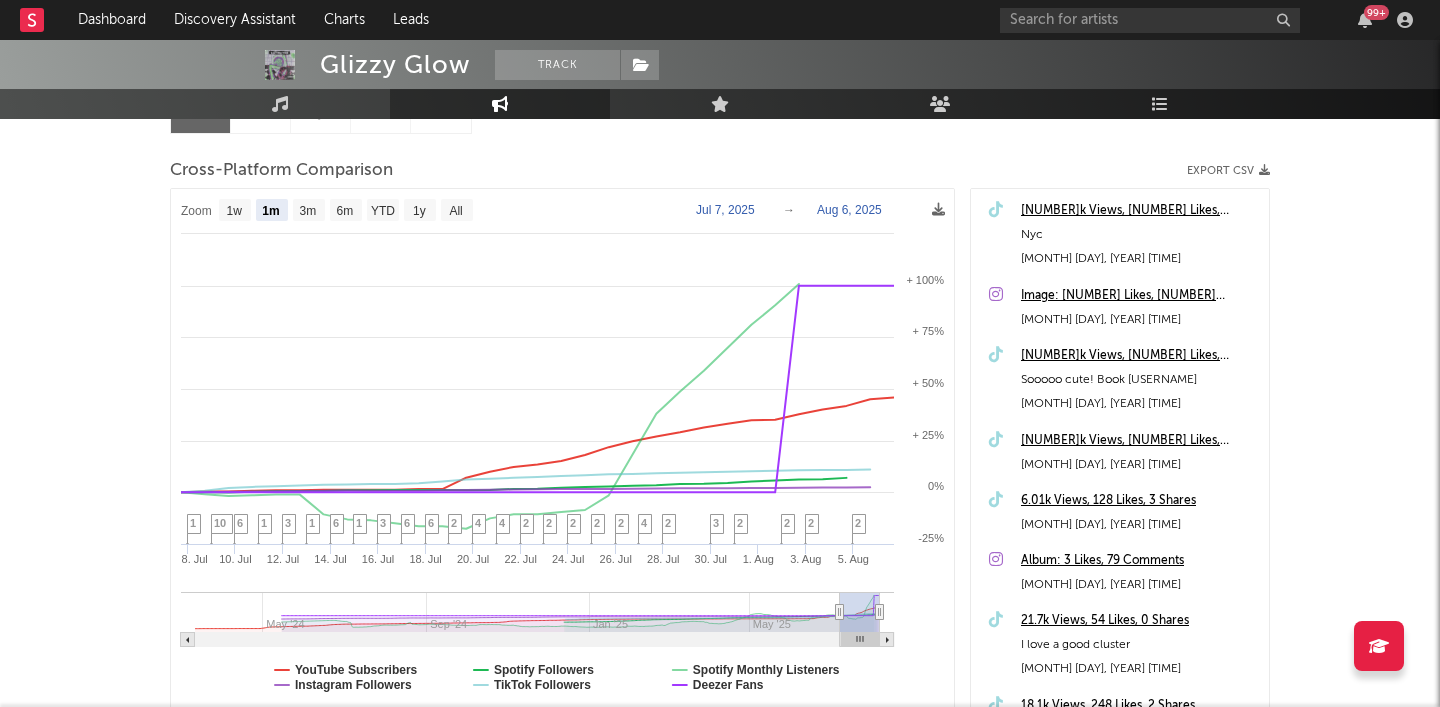 click on "[NUMBER]k Views, [NUMBER] Likes, [NUMBER] Shares" at bounding box center (1140, 356) 